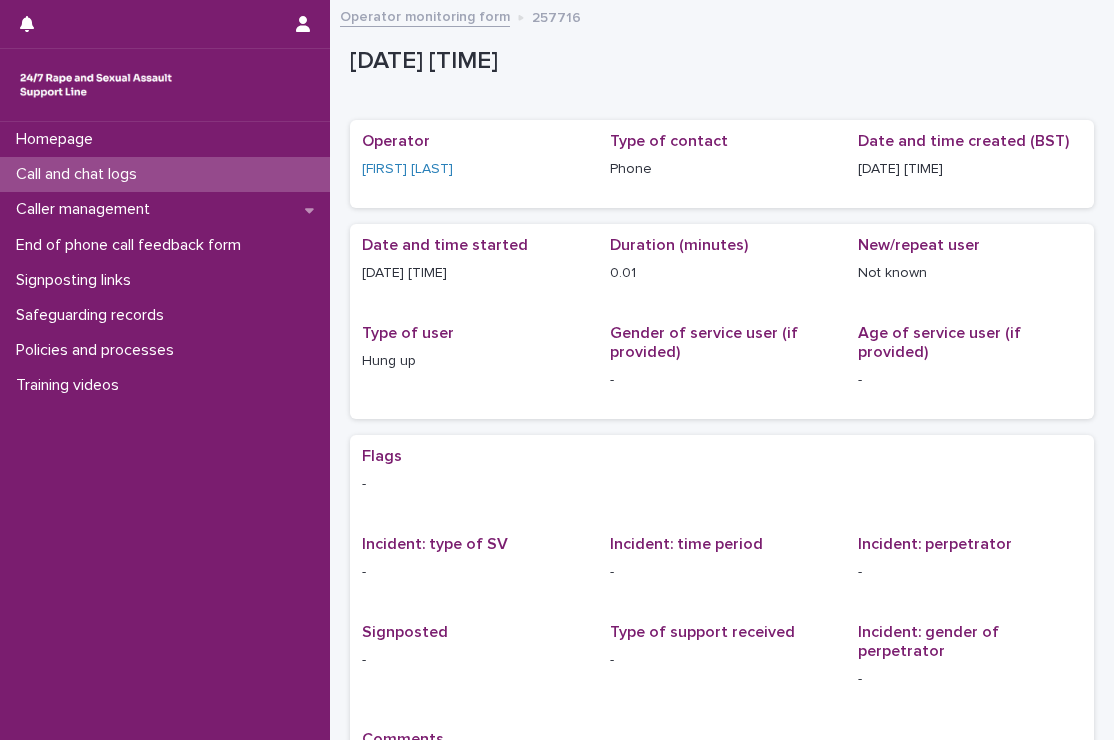 scroll, scrollTop: 0, scrollLeft: 0, axis: both 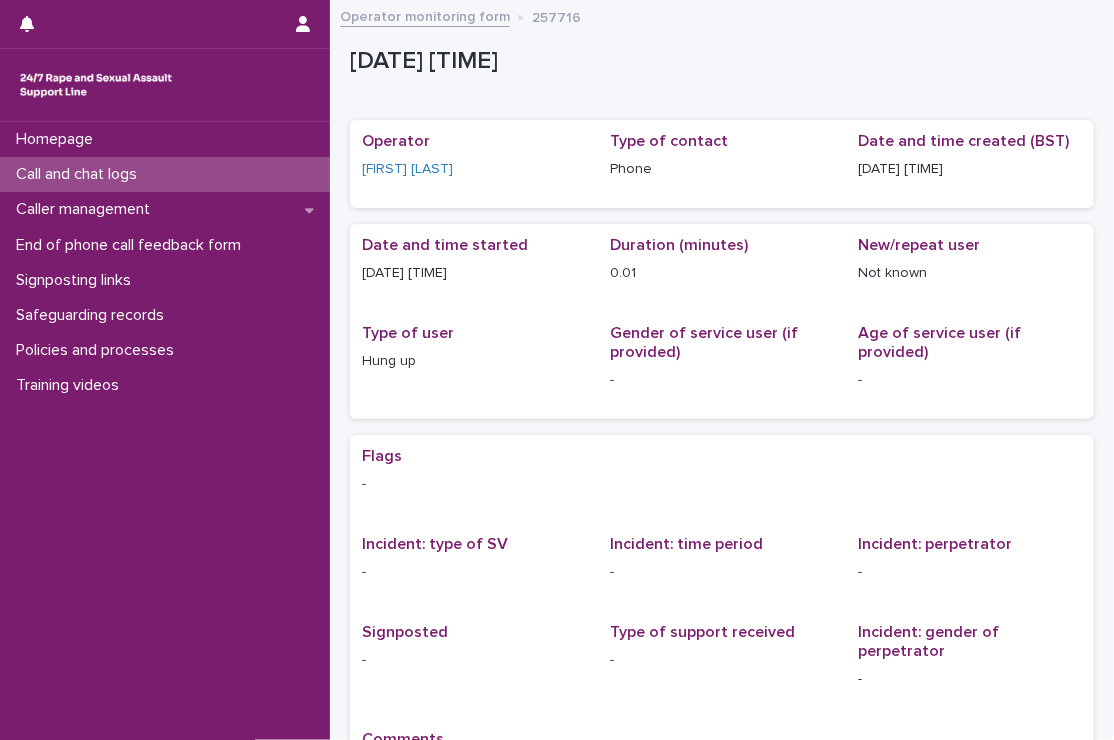 click on "Call and chat logs" at bounding box center [80, 174] 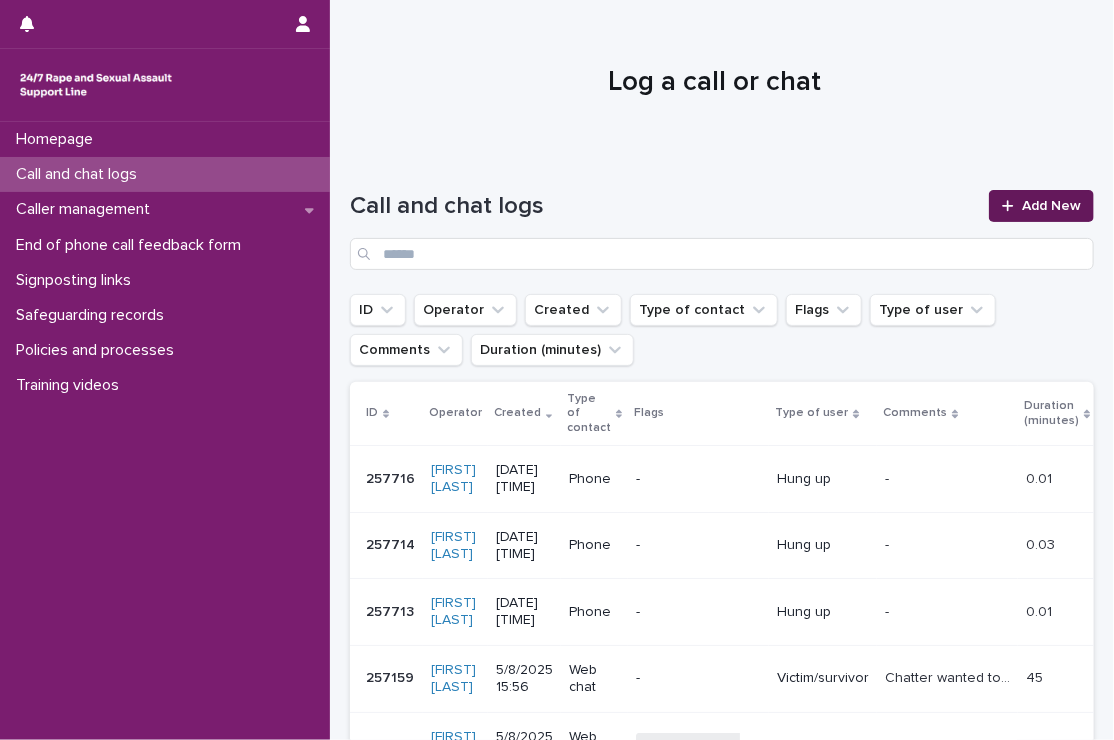 click on "Add New" at bounding box center [1051, 206] 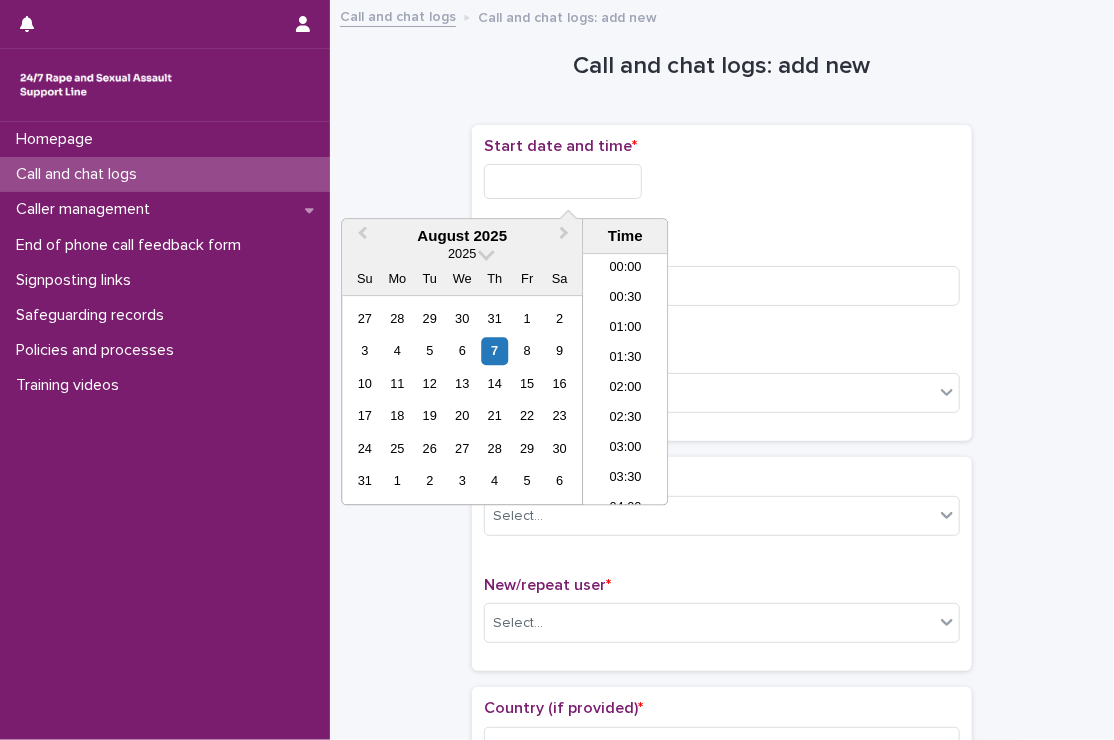 scroll, scrollTop: 1180, scrollLeft: 0, axis: vertical 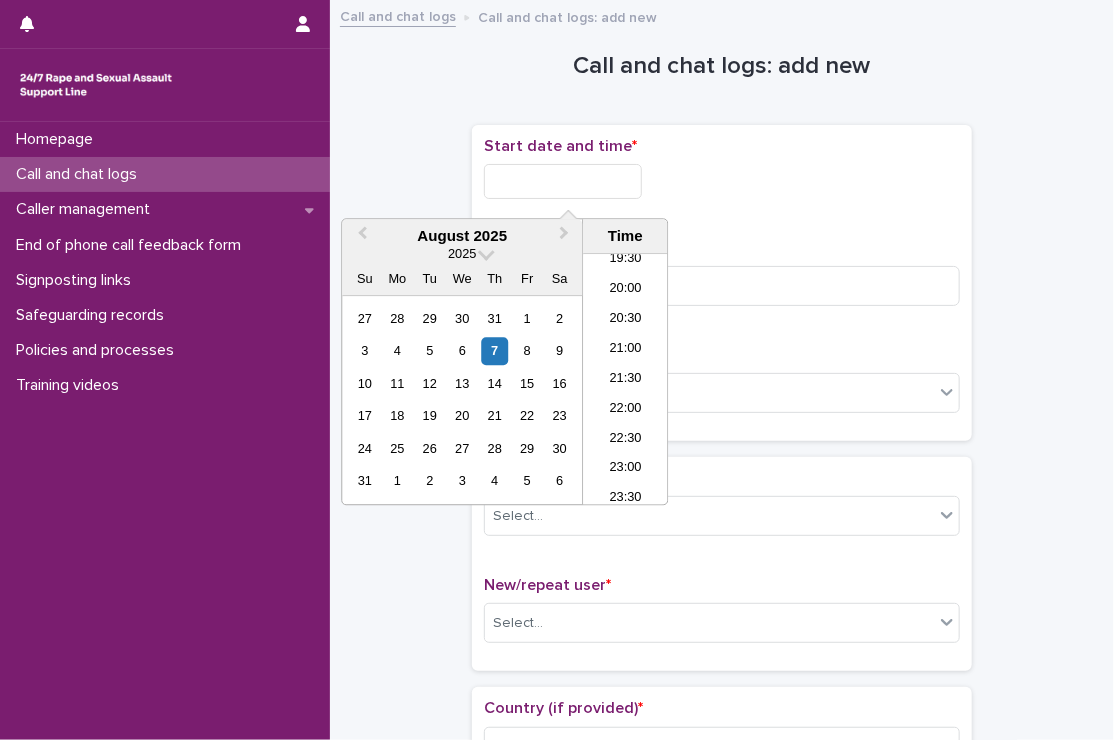 click at bounding box center [563, 181] 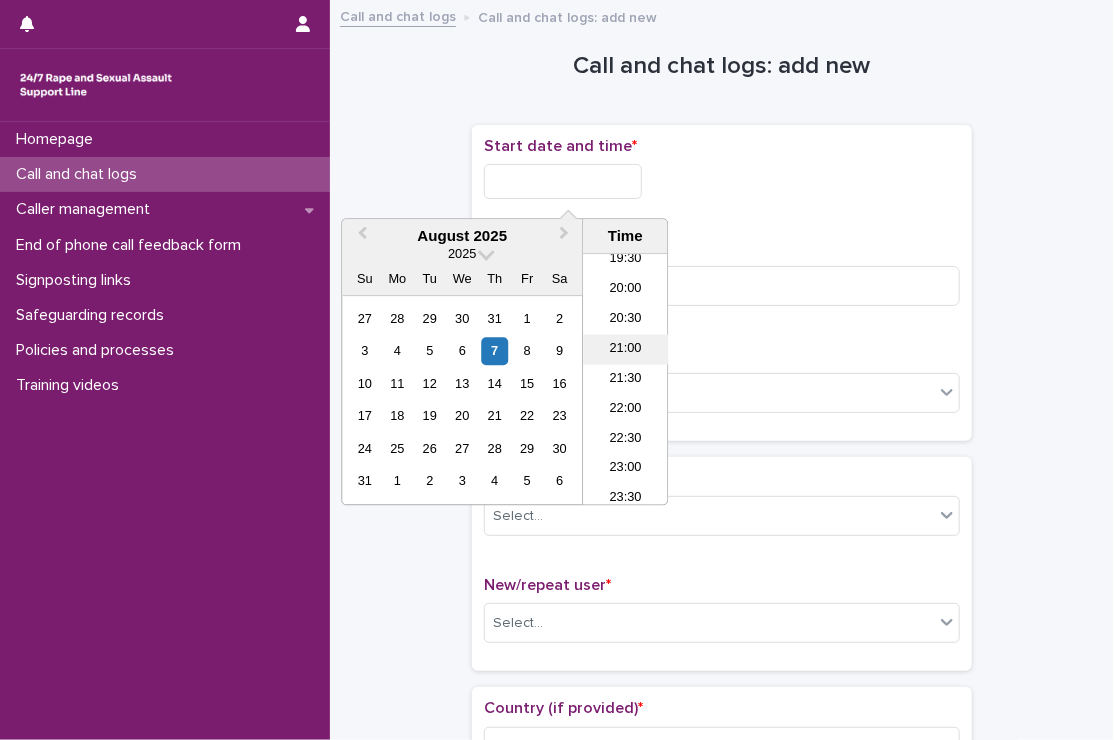 click on "21:00" at bounding box center [625, 350] 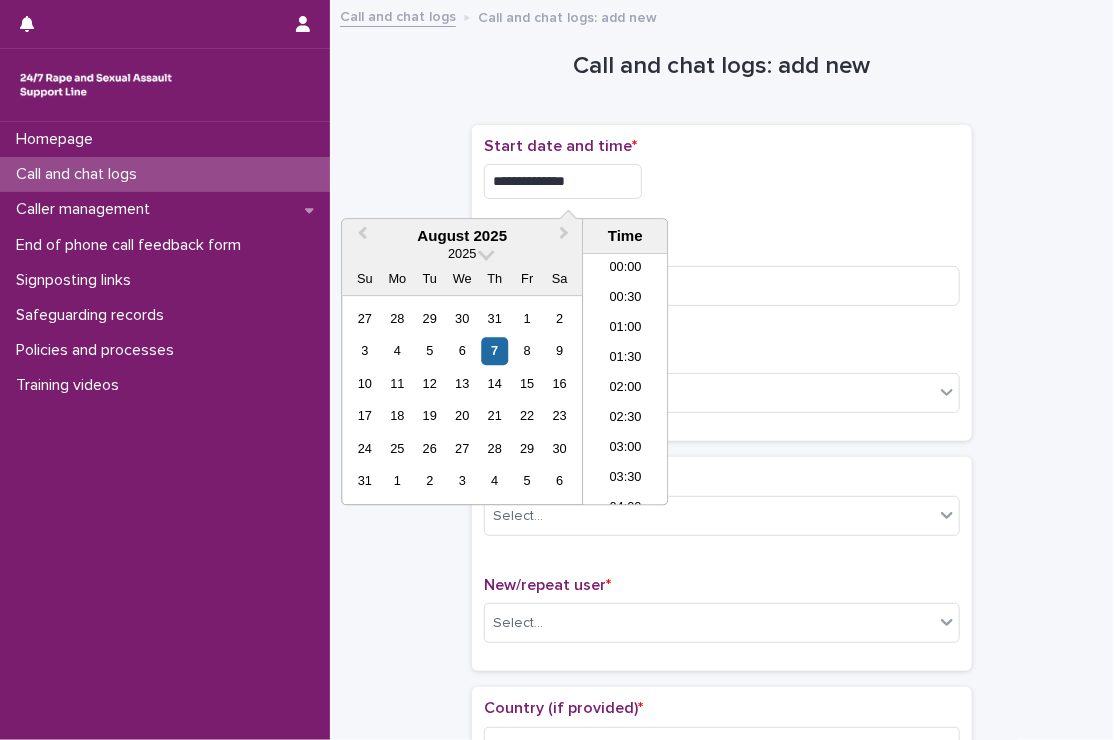 click on "**********" at bounding box center [563, 181] 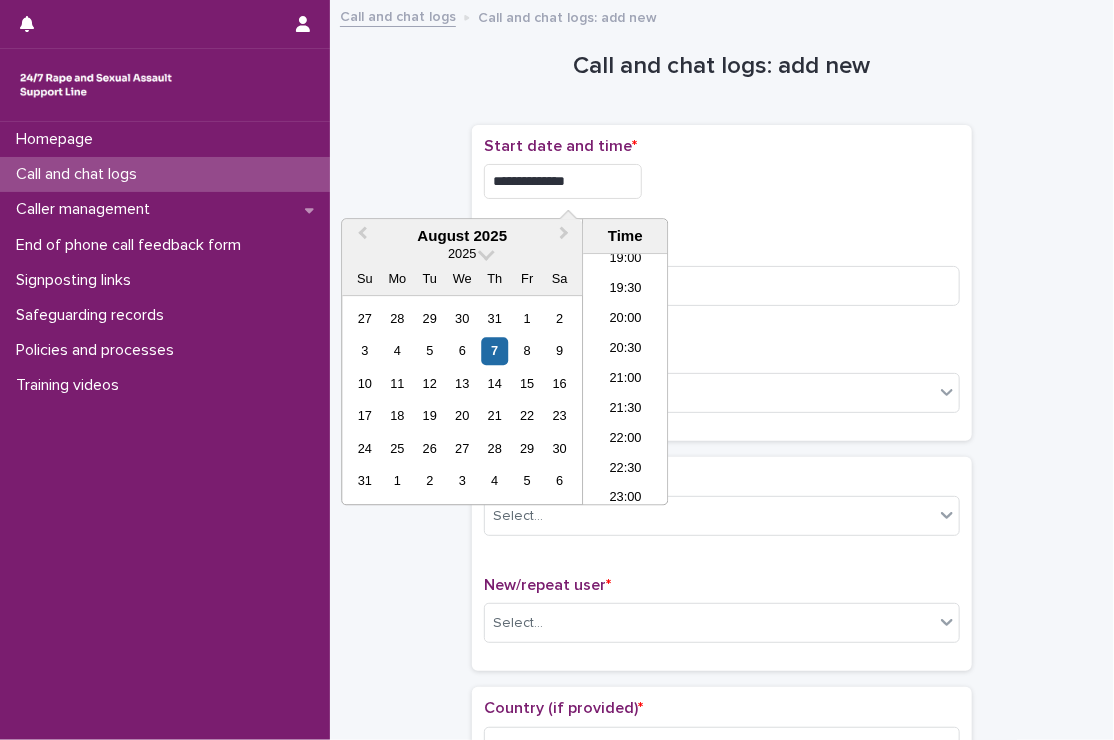 type on "**********" 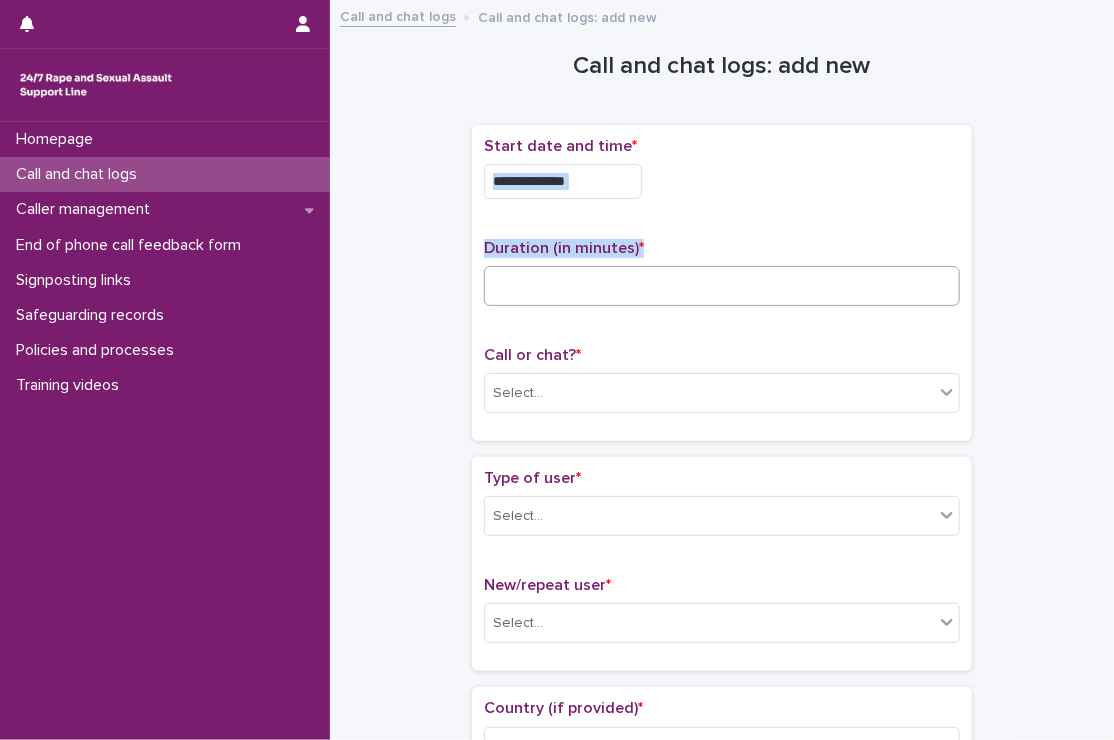 drag, startPoint x: 704, startPoint y: 225, endPoint x: 688, endPoint y: 287, distance: 64.03124 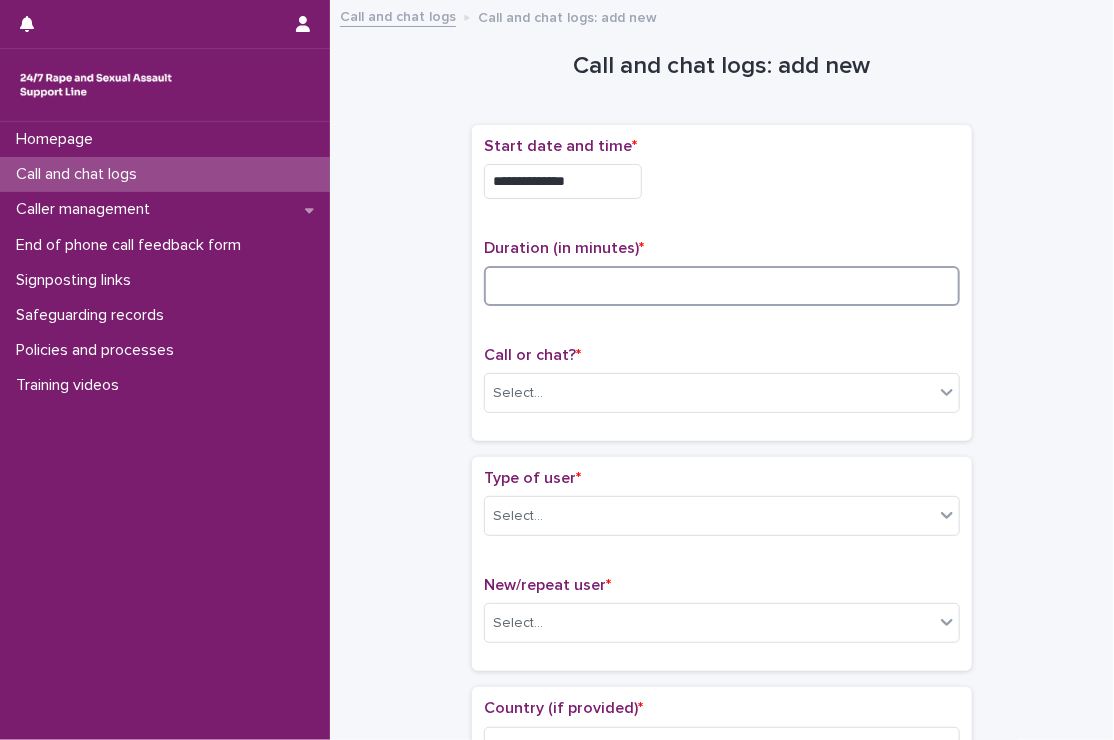 click at bounding box center [722, 286] 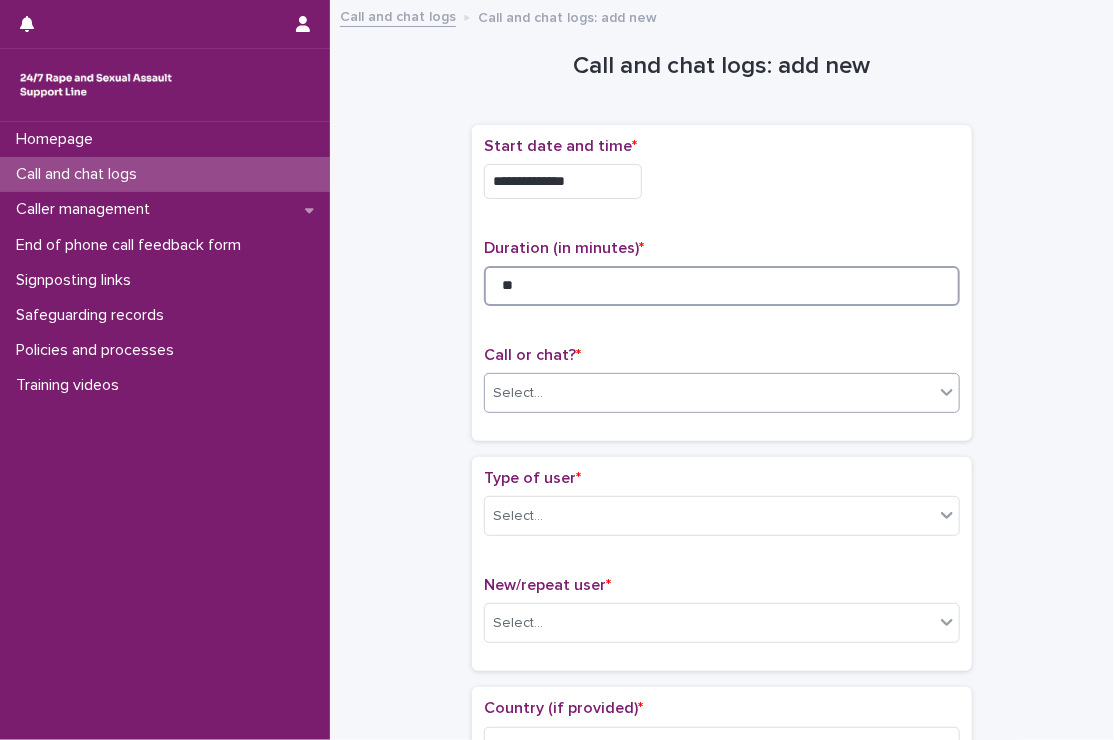 type on "**" 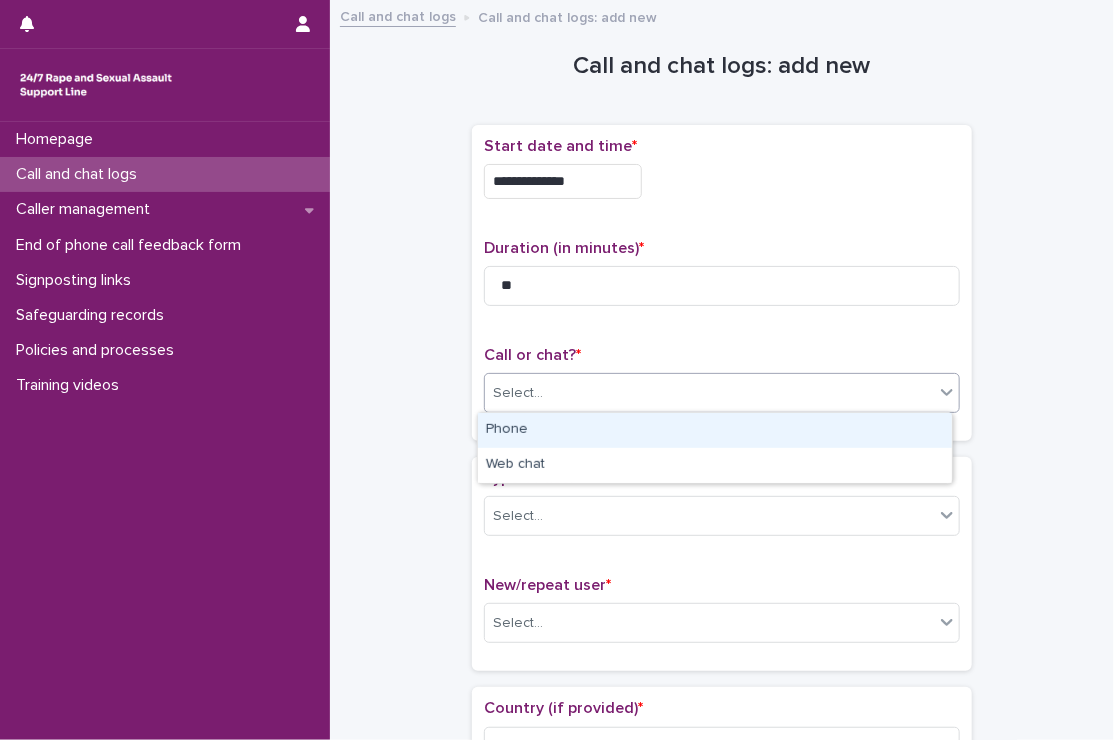 click on "Select..." at bounding box center (722, 393) 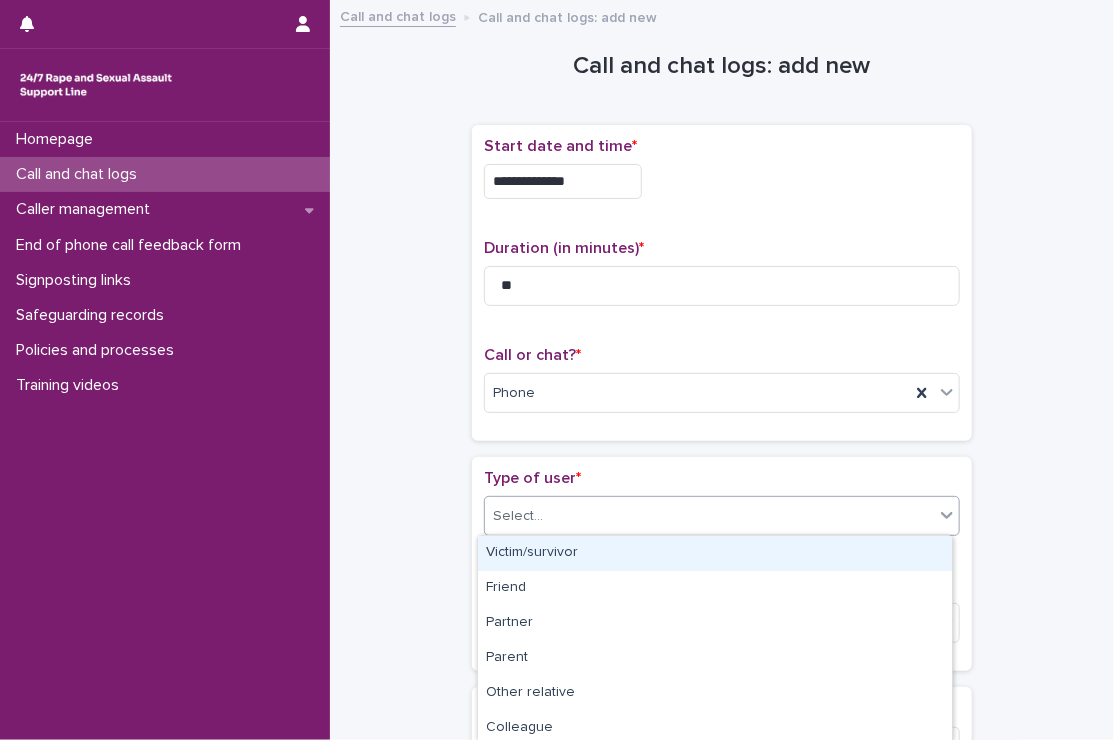 click on "Select..." at bounding box center (709, 516) 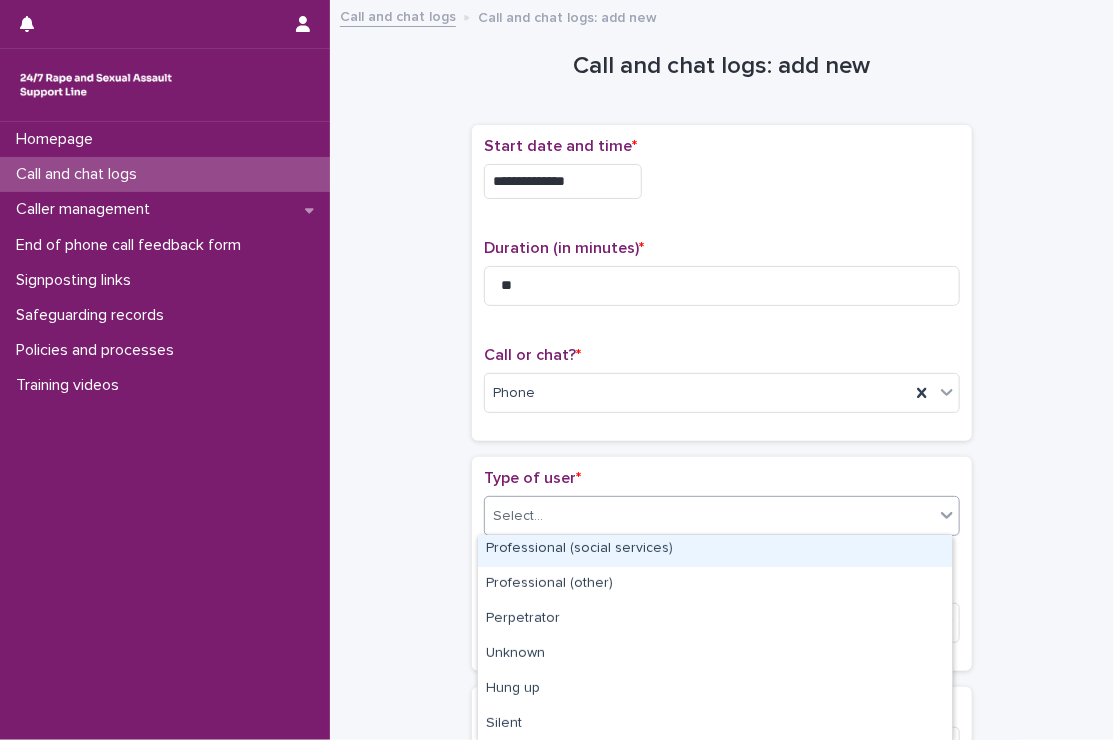 scroll, scrollTop: 0, scrollLeft: 0, axis: both 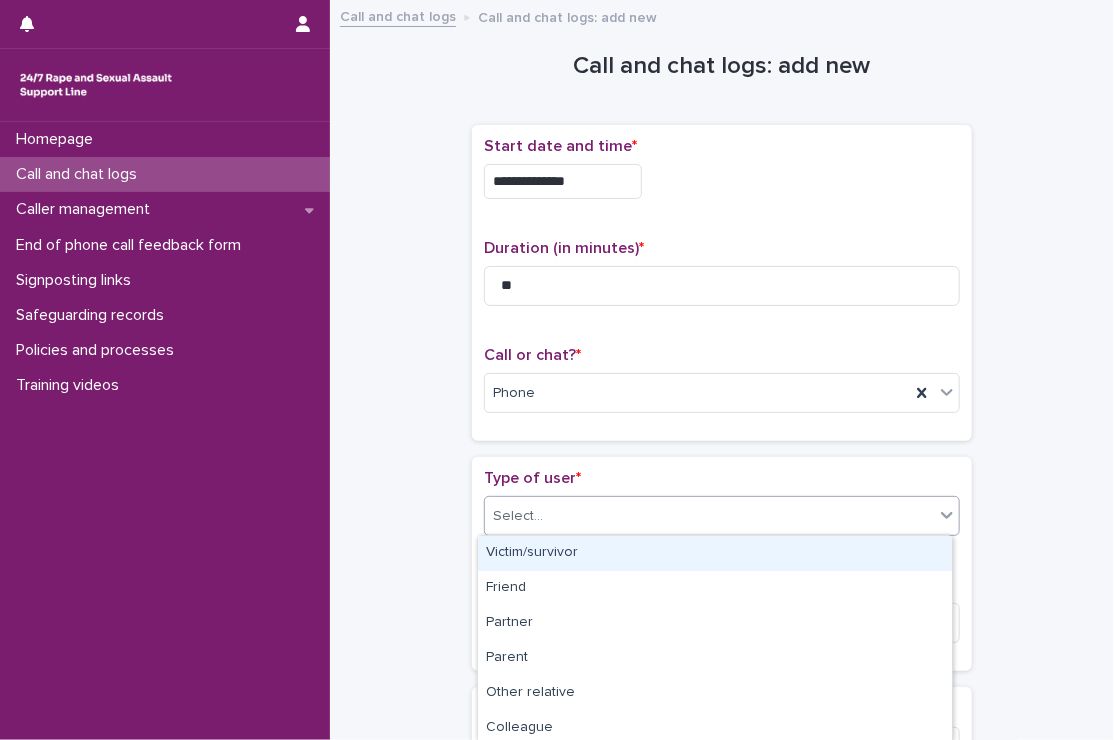 click on "Victim/survivor" at bounding box center (715, 553) 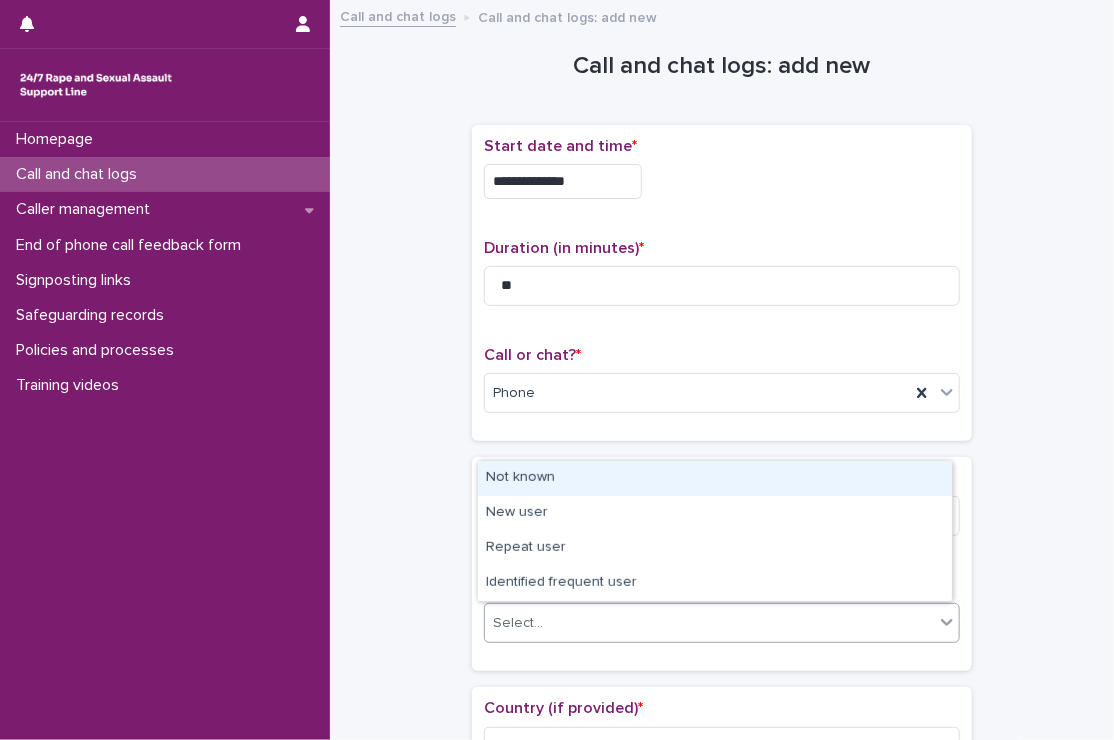 click on "Select..." at bounding box center [709, 623] 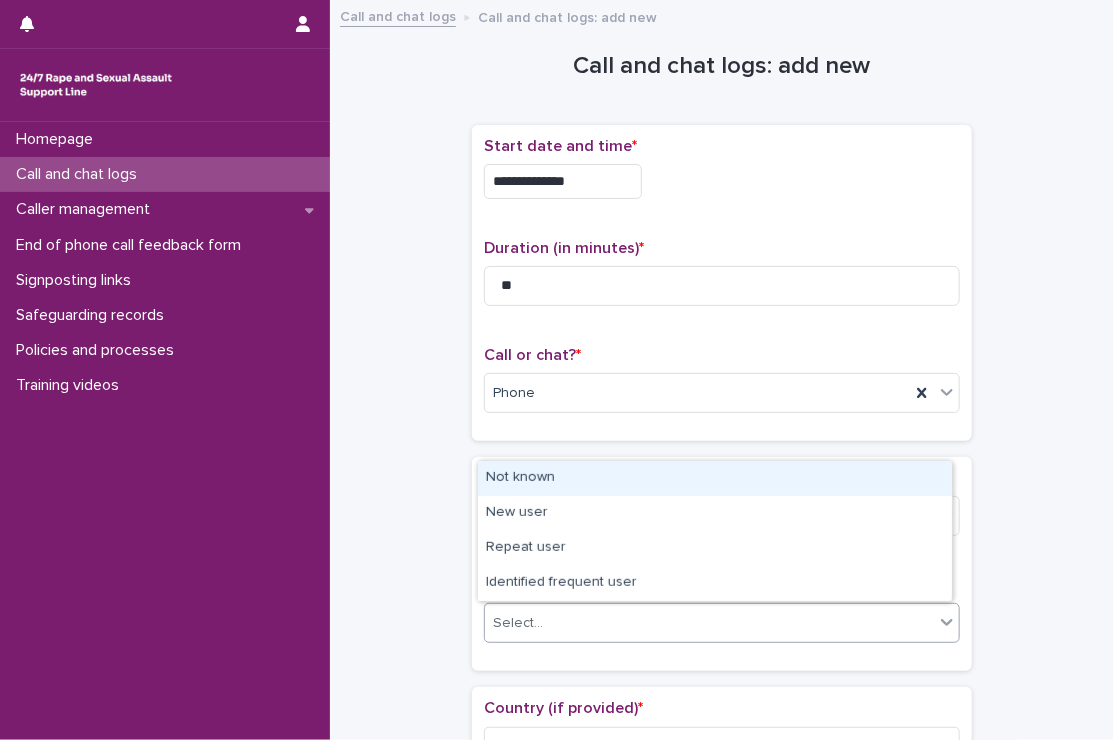 click on "Not known" at bounding box center [715, 478] 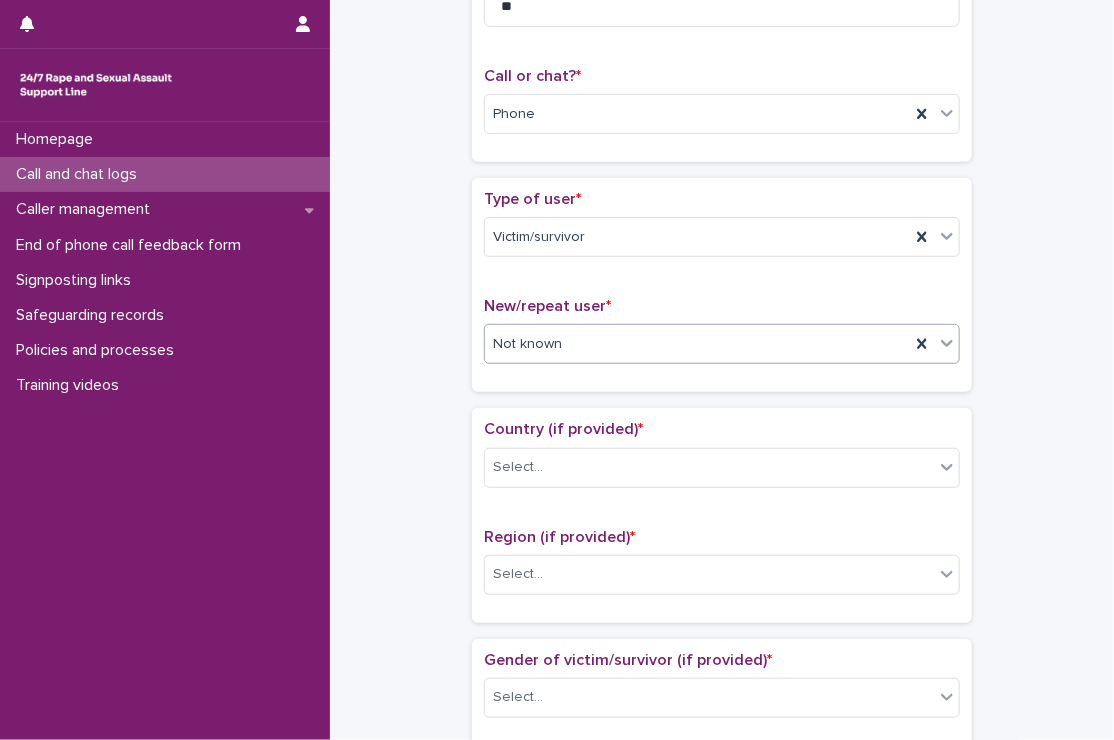 scroll, scrollTop: 280, scrollLeft: 0, axis: vertical 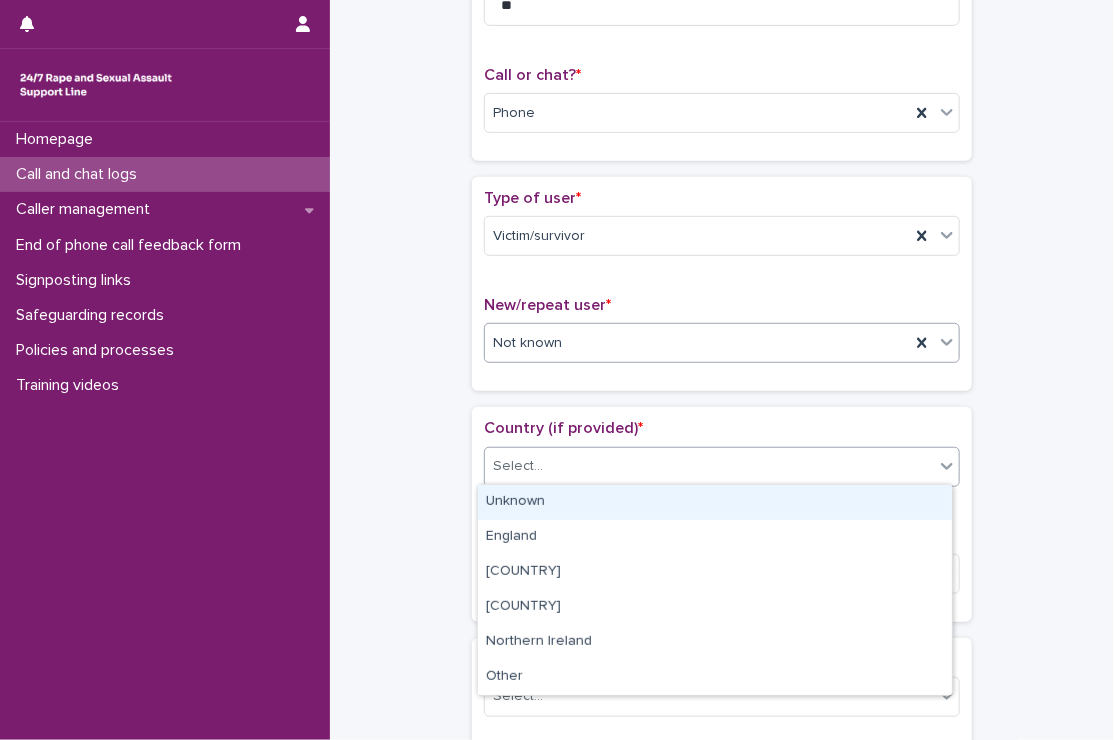 click on "Select..." at bounding box center [709, 466] 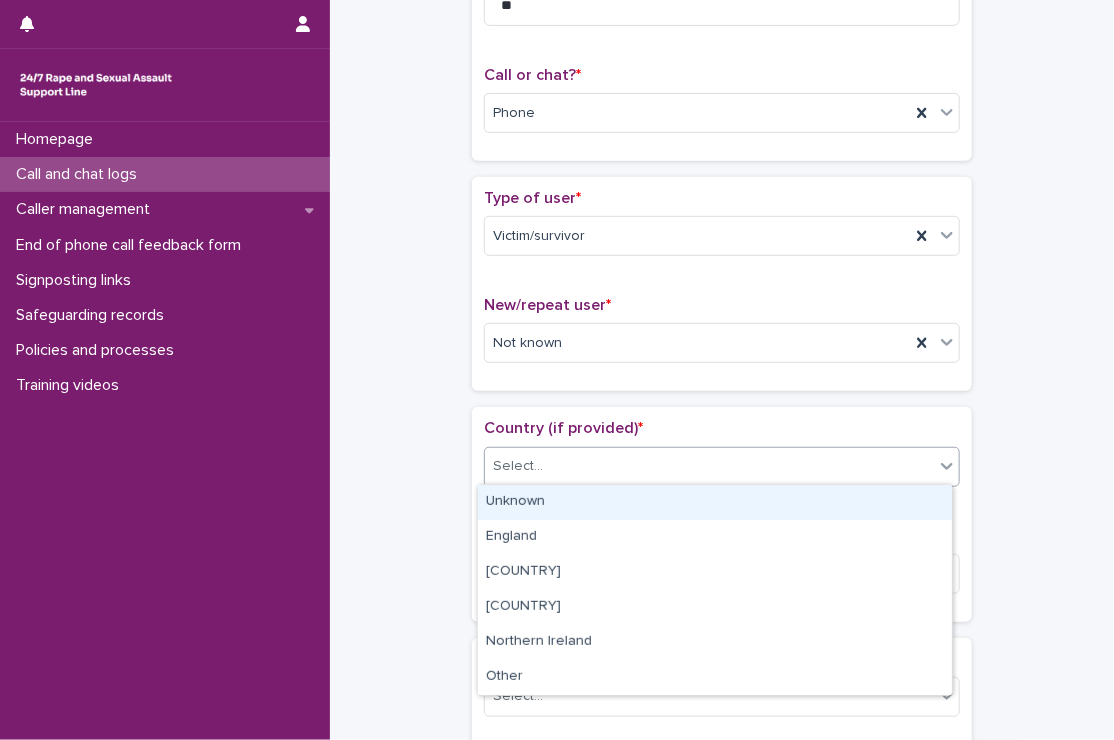 click on "Unknown" at bounding box center (715, 502) 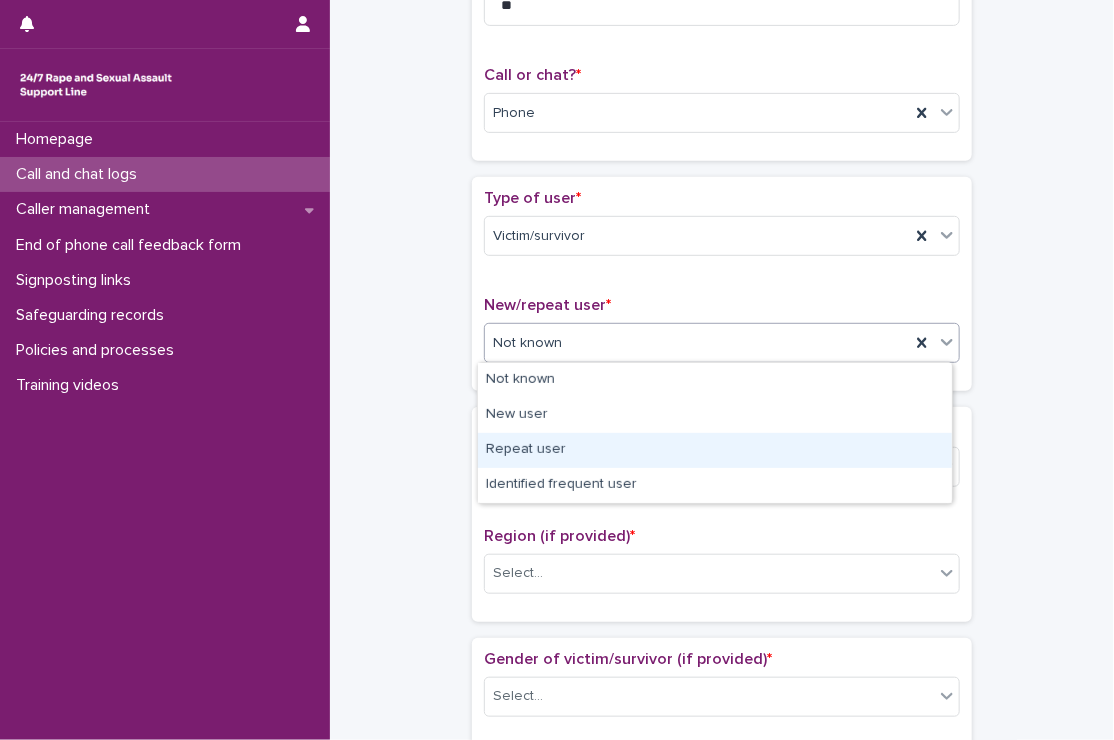 click on "Repeat user" at bounding box center (715, 450) 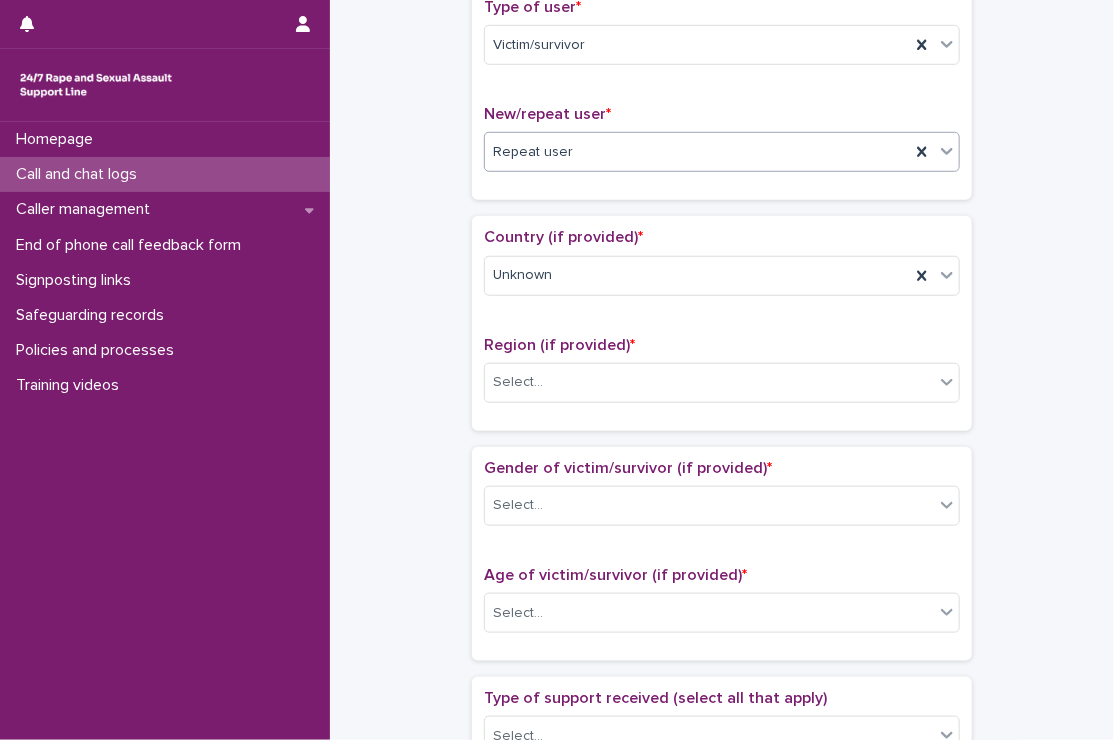scroll, scrollTop: 475, scrollLeft: 0, axis: vertical 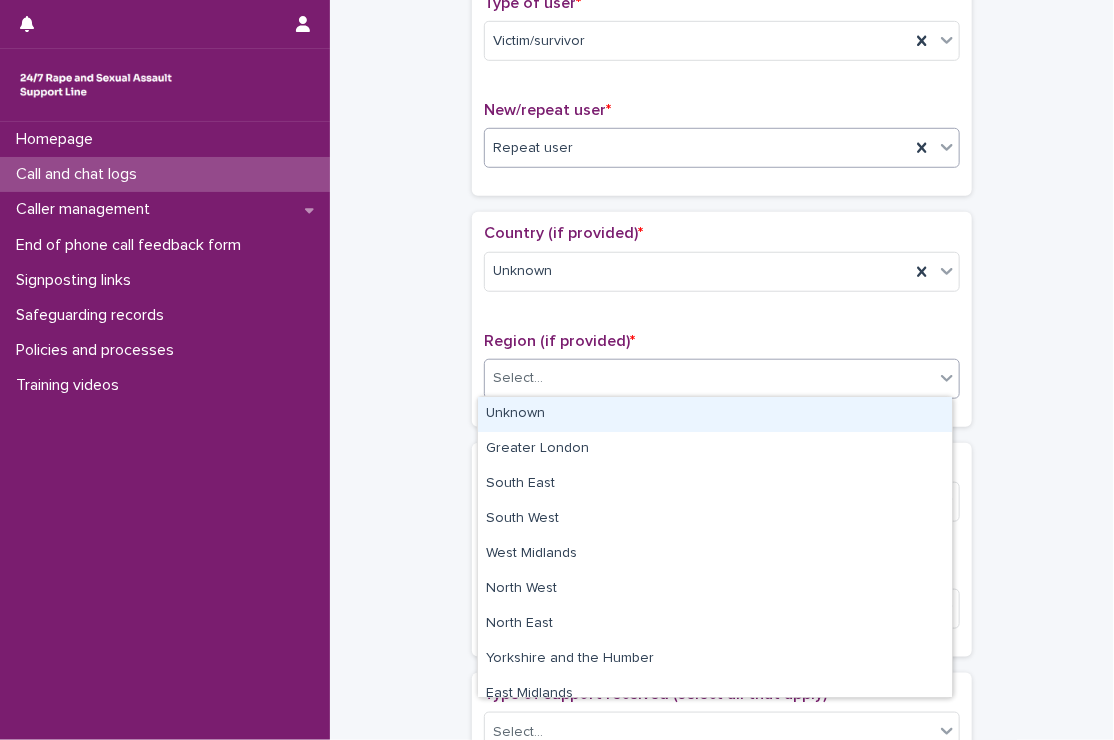 click on "**********" at bounding box center [557, 370] 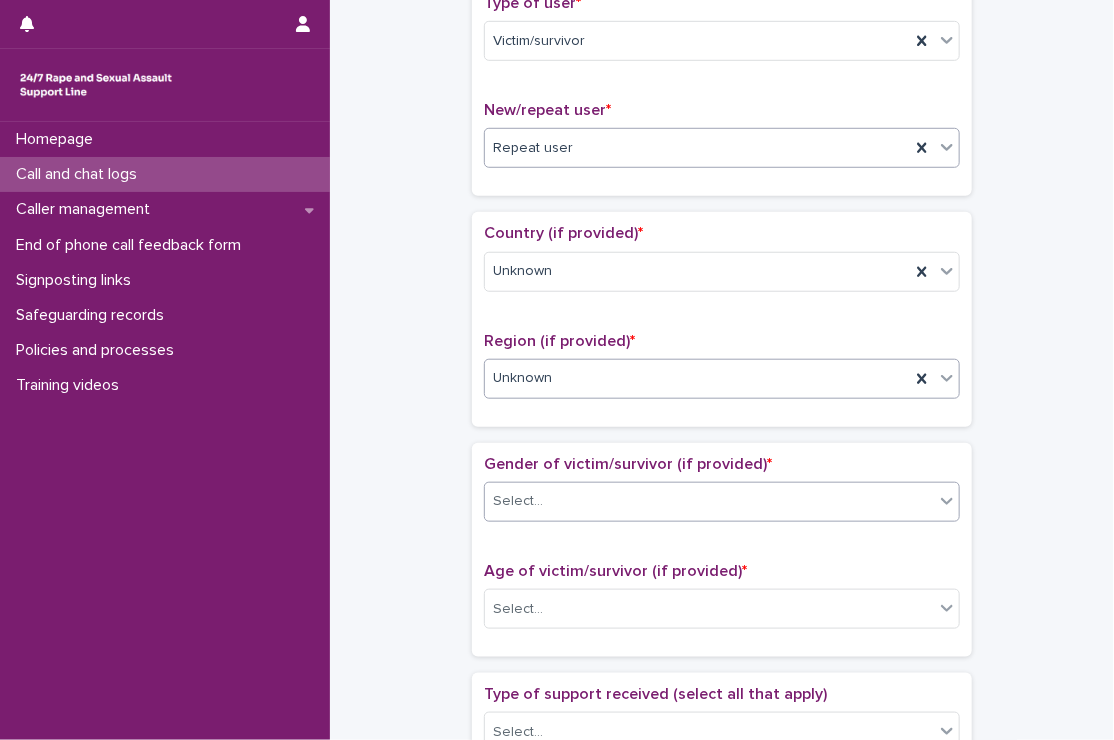 click on "Select..." at bounding box center (709, 501) 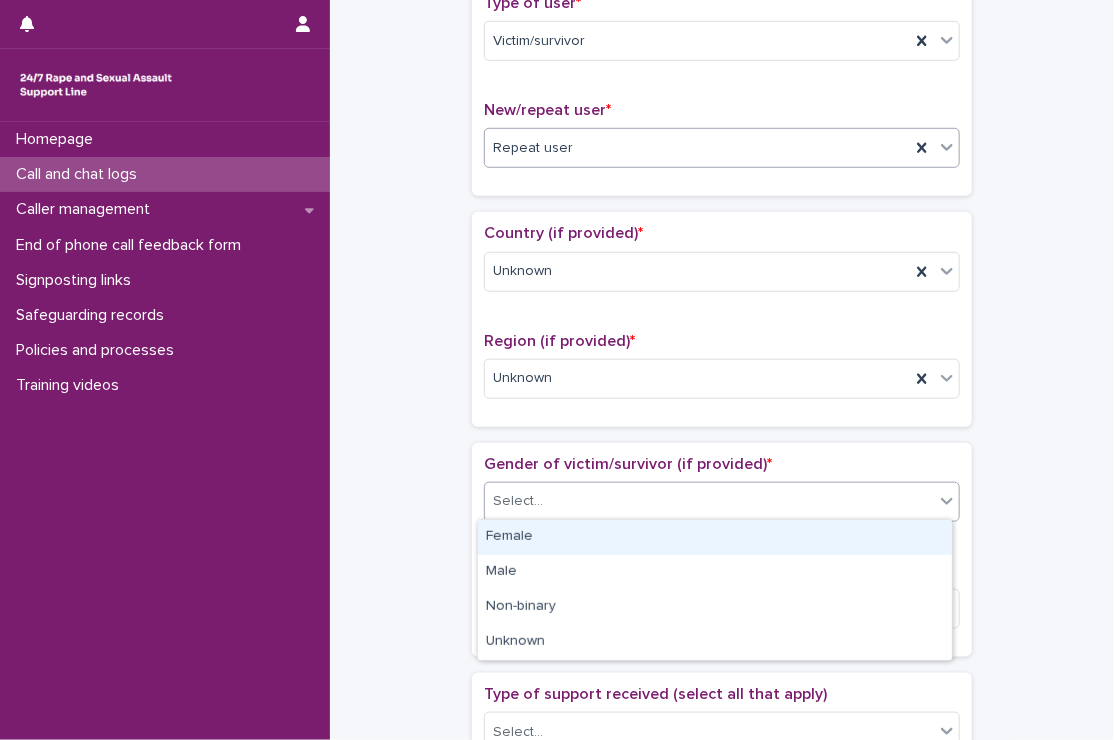 click on "Female" at bounding box center (715, 537) 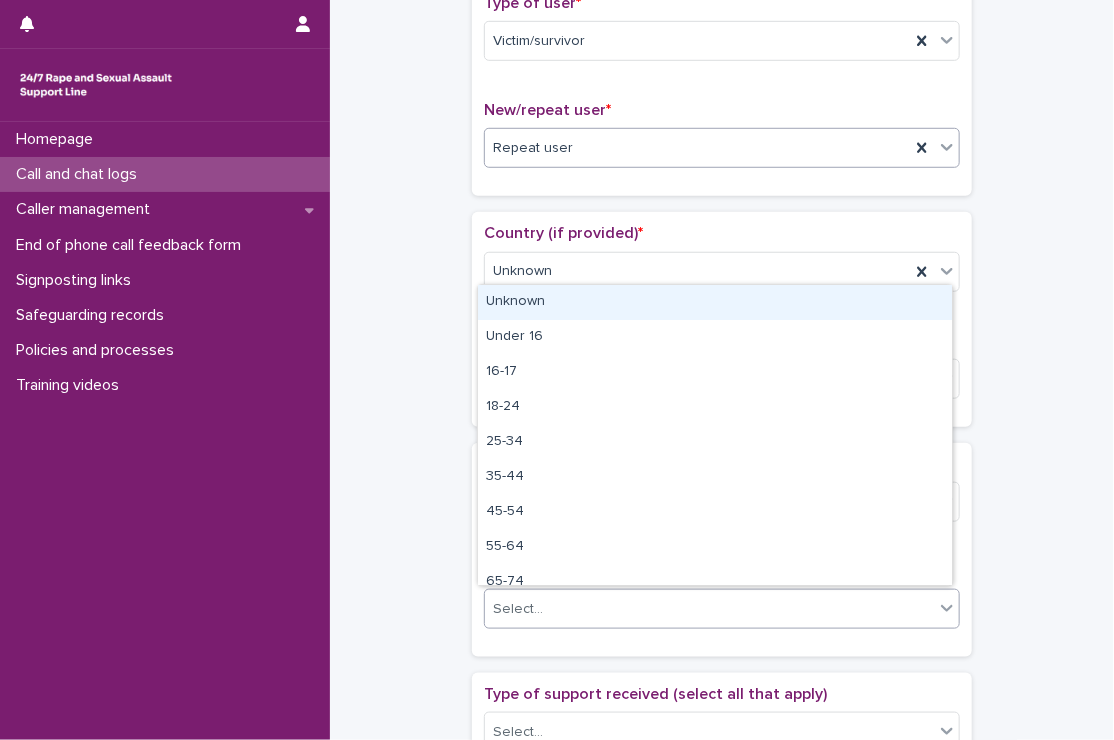 click on "Select..." at bounding box center (709, 609) 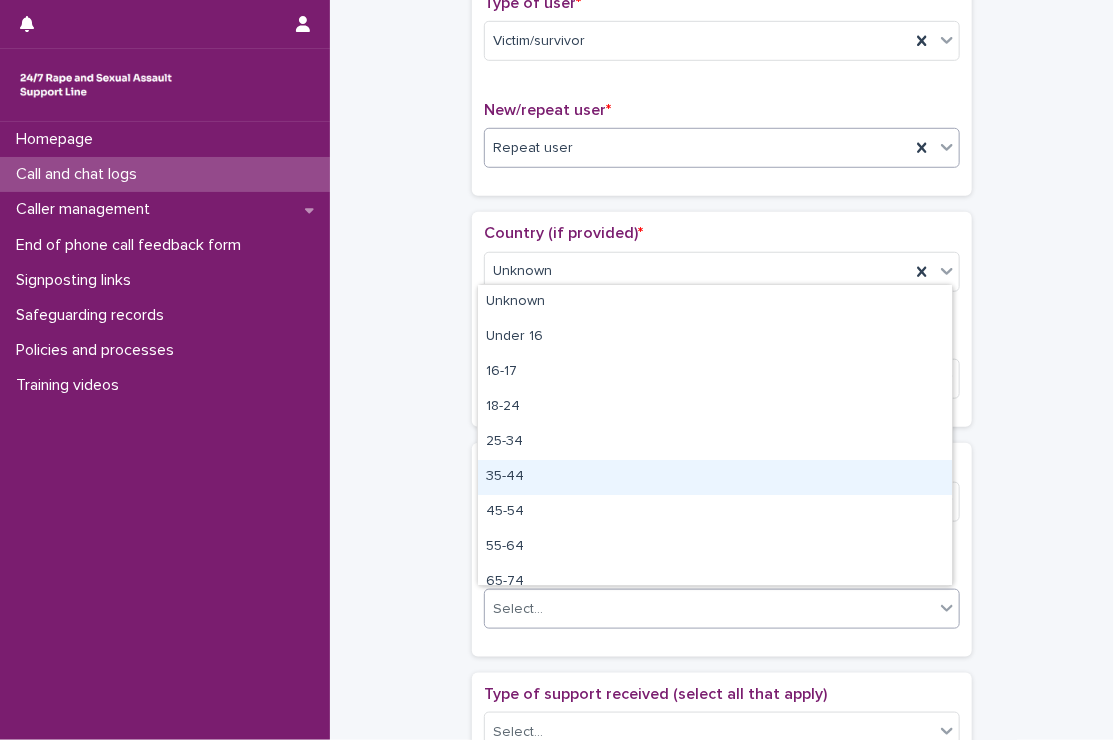 click on "35-44" at bounding box center [715, 477] 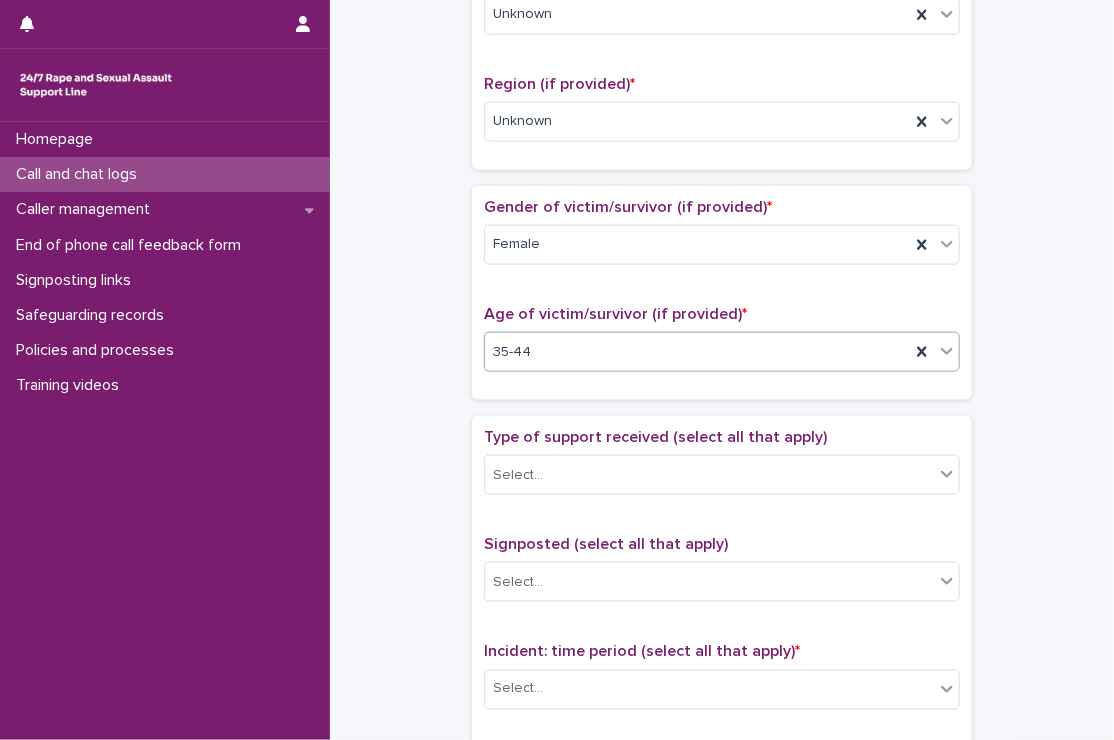 scroll, scrollTop: 739, scrollLeft: 0, axis: vertical 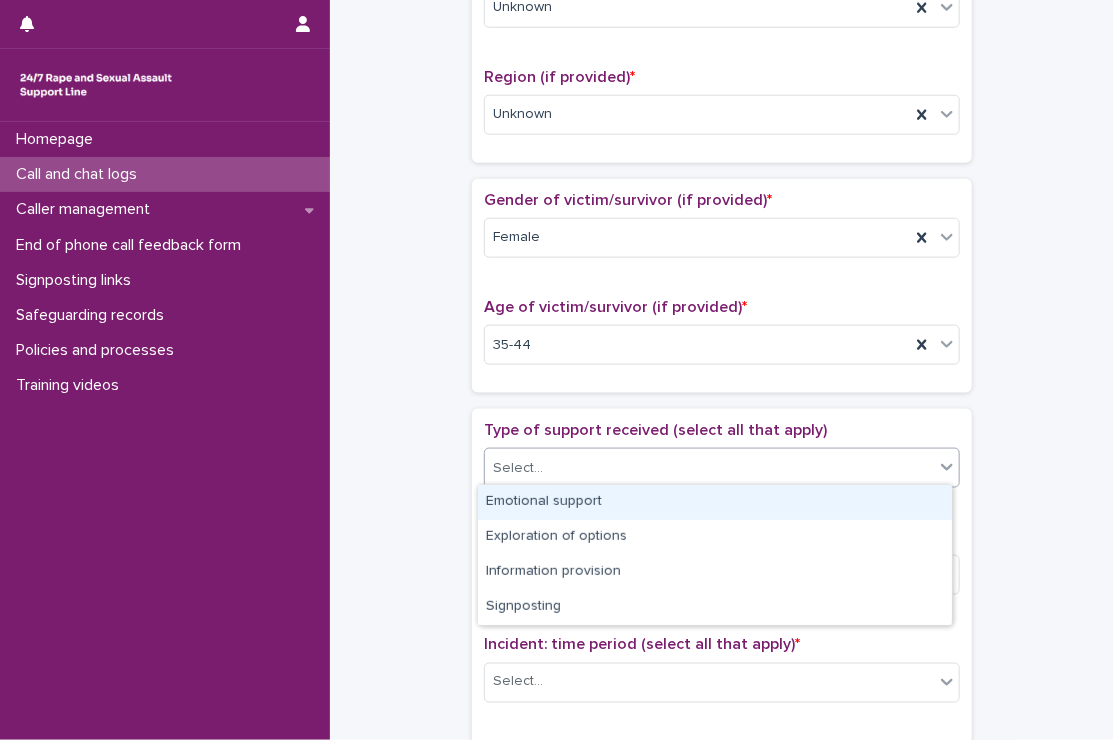 click on "Select..." at bounding box center [709, 468] 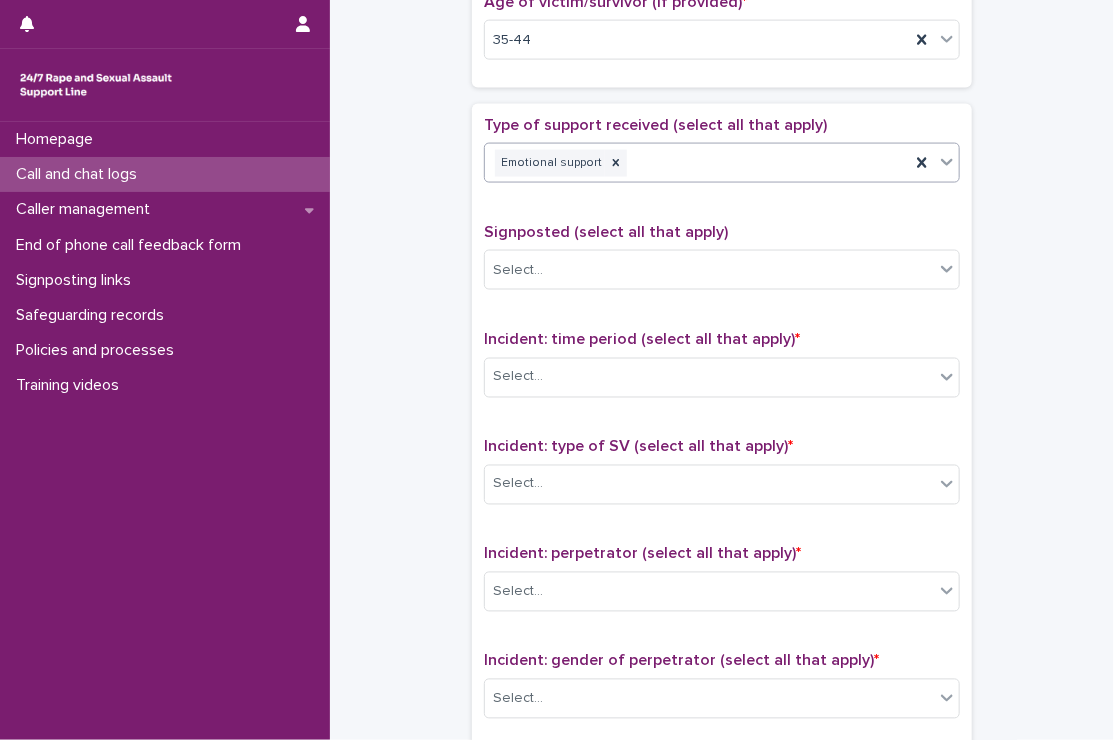 scroll, scrollTop: 1043, scrollLeft: 0, axis: vertical 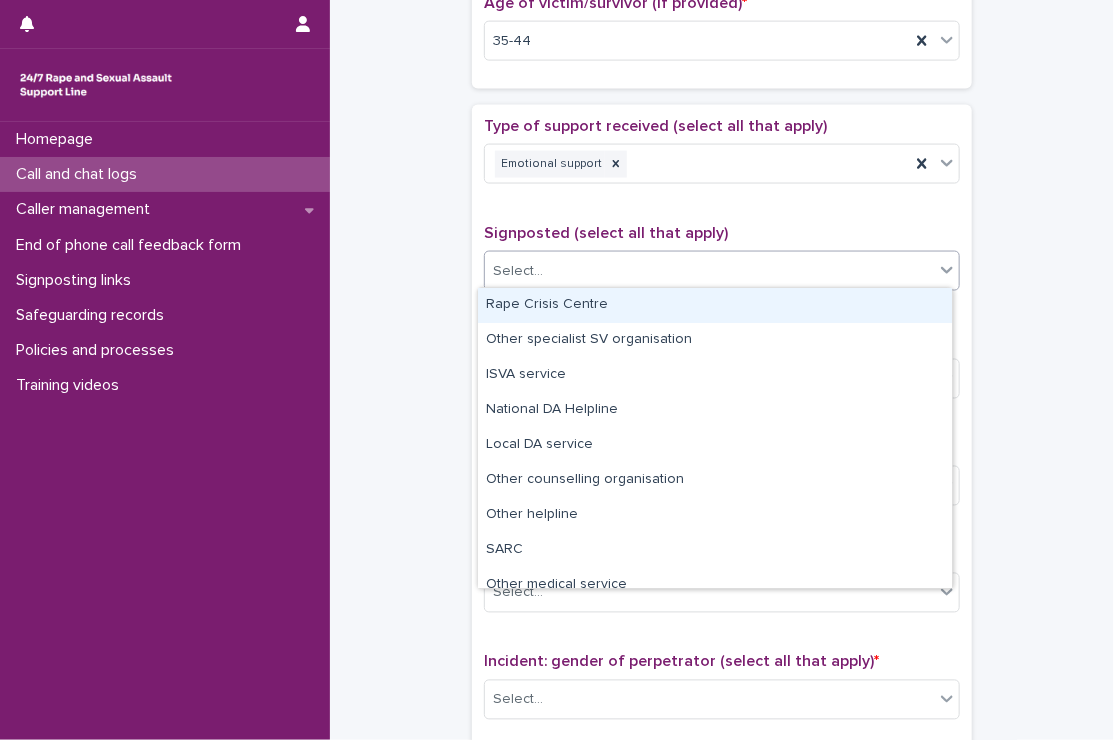 click on "Select..." at bounding box center (709, 271) 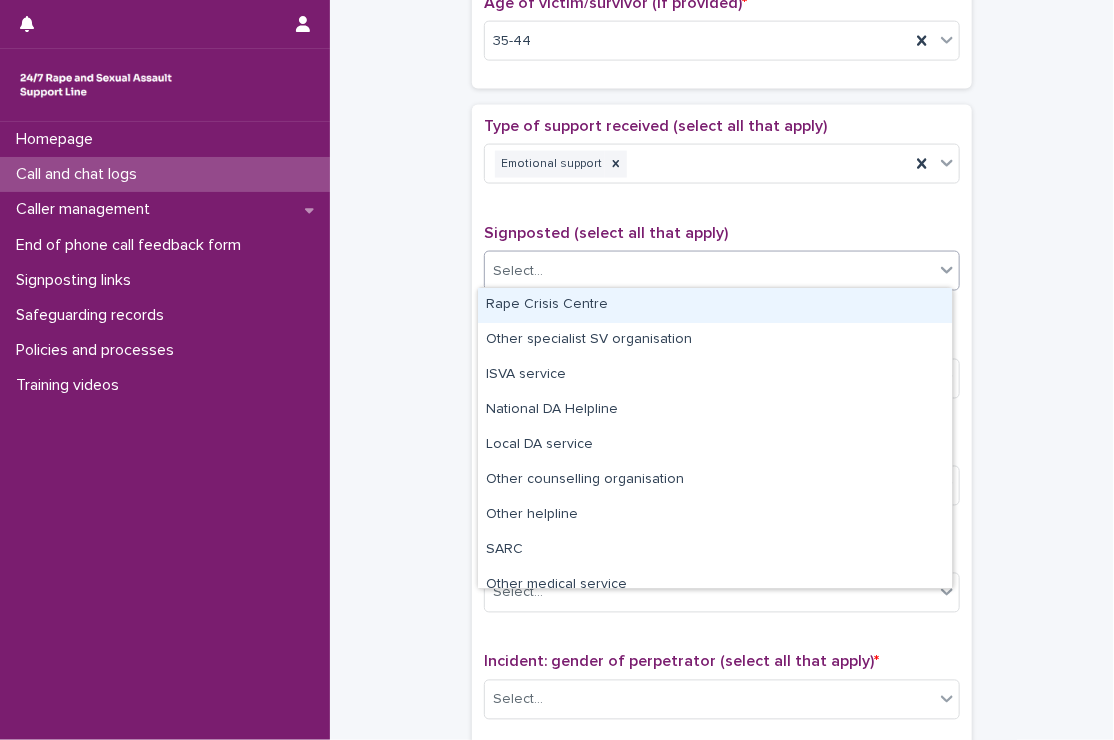 click on "Type of support received (select all that apply) Emotional support Signposted (select all that apply)      option Rape Crisis Centre focused, 1 of 12. 12 results available. Use Up and Down to choose options, press Enter to select the currently focused option, press Escape to exit the menu, press Tab to select the option and exit the menu. Select... Incident: time period (select all that apply) * Select... Incident: type of SV (select all that apply) * Select... Incident: perpetrator (select all that apply) * Select... Incident: gender of perpetrator (select all that apply) * Select... Flags Select... Comments" at bounding box center [722, 535] 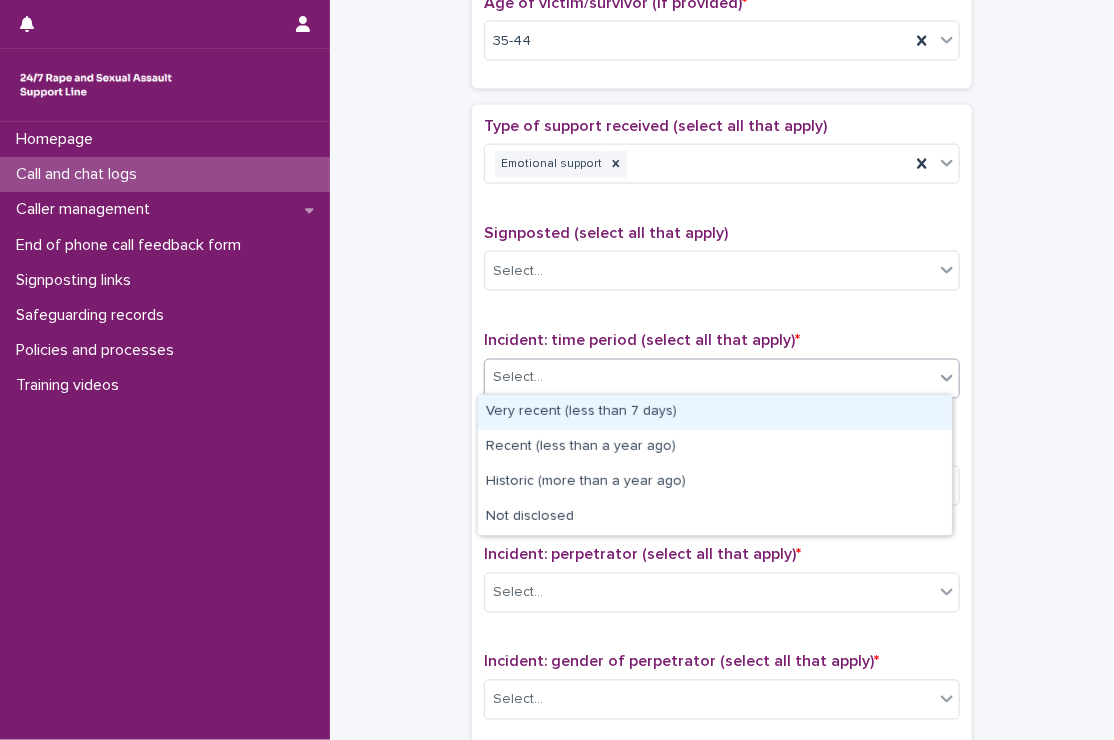 click on "Select..." at bounding box center [709, 378] 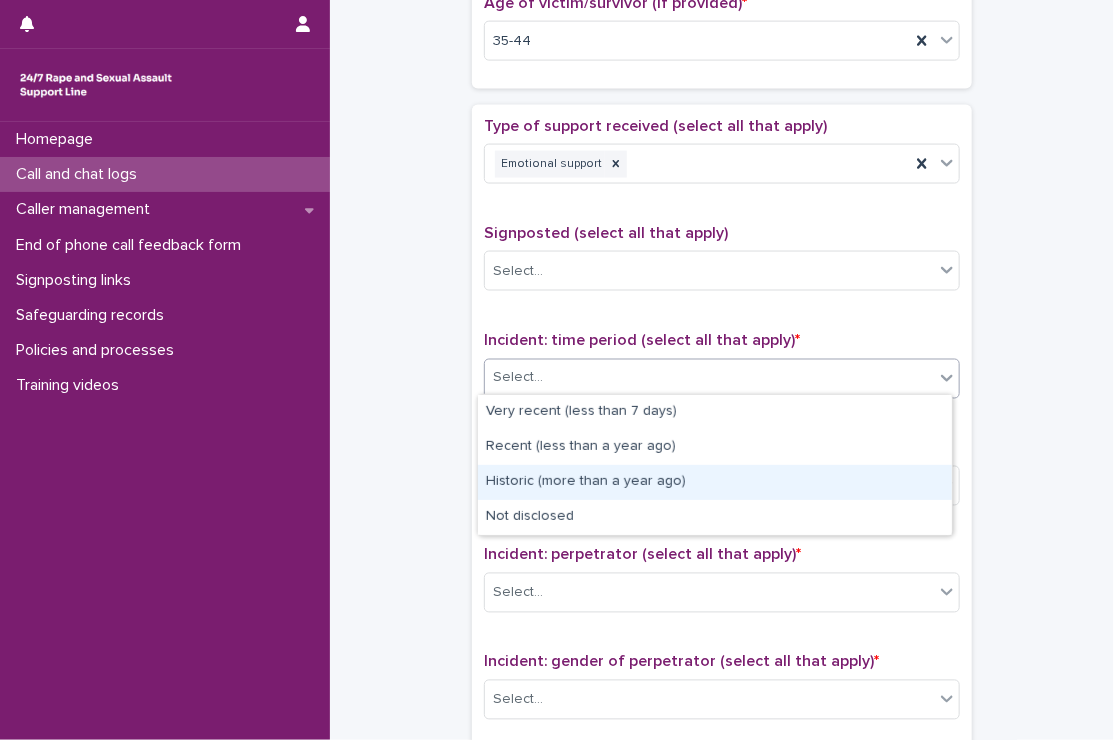 click on "Historic (more than a year ago)" at bounding box center [715, 482] 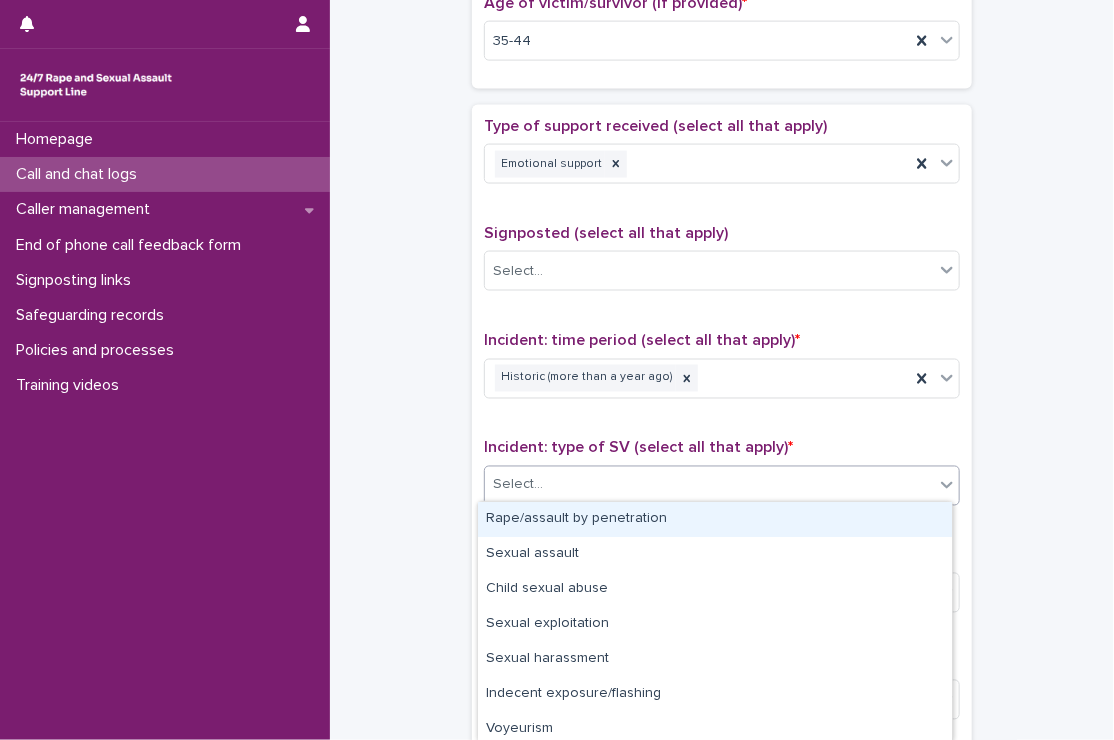 click on "Select..." at bounding box center [709, 485] 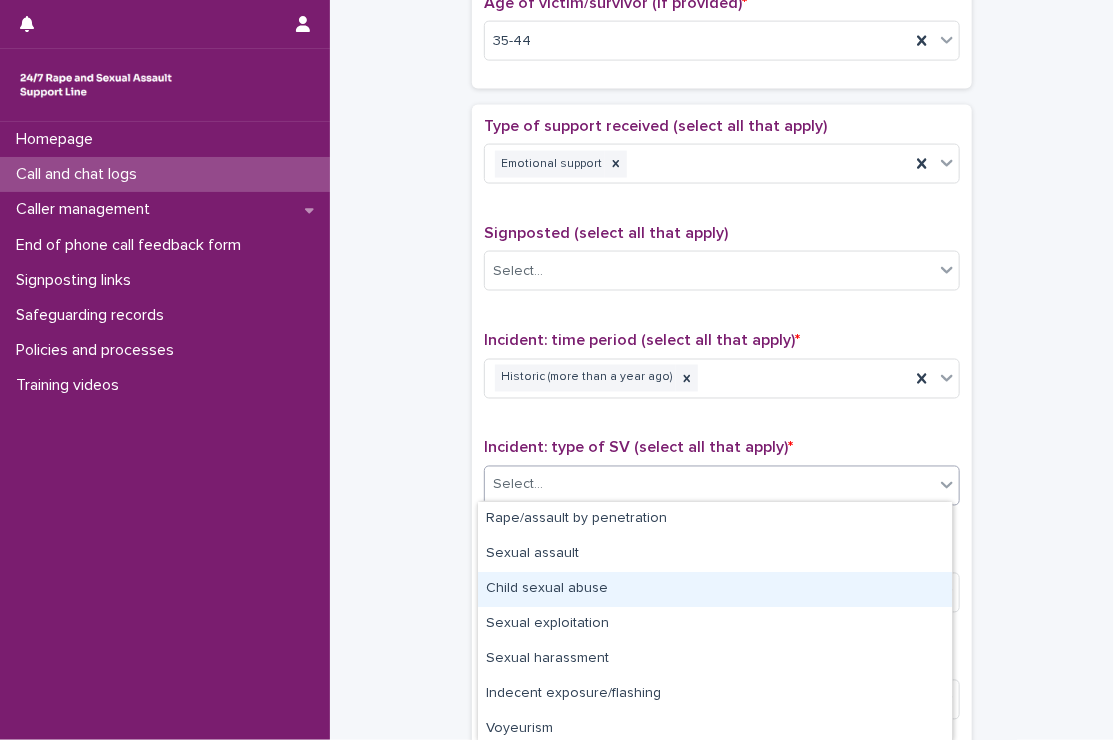 click on "Child sexual abuse" at bounding box center (715, 589) 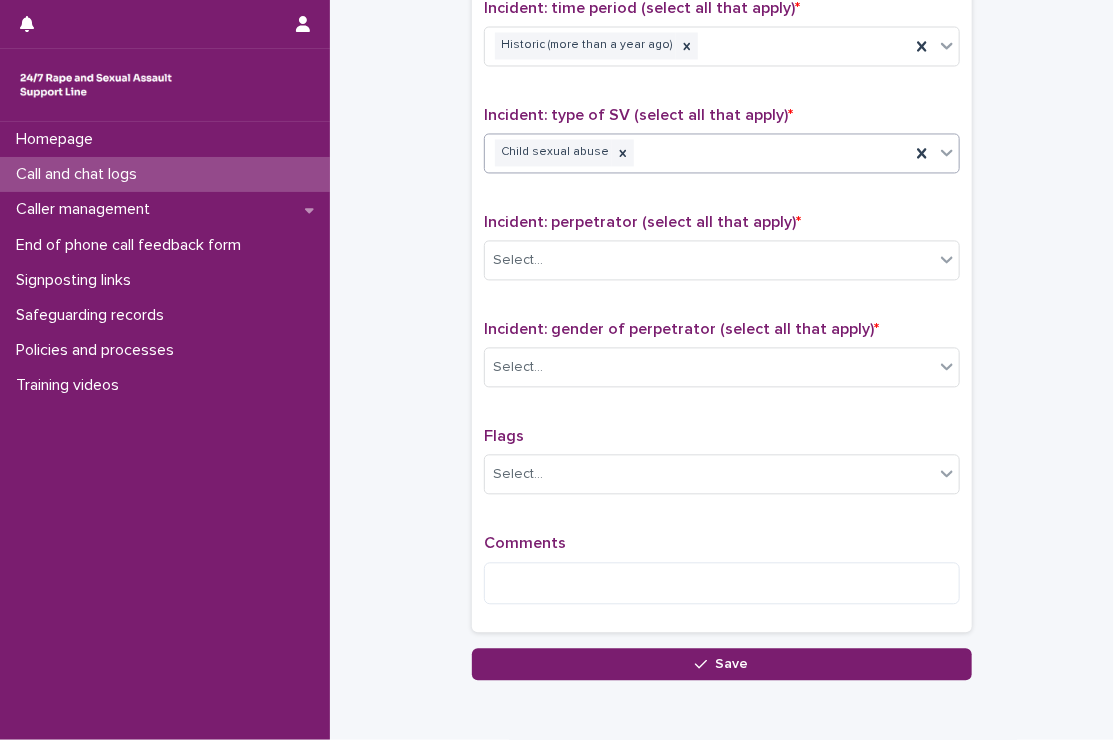 scroll, scrollTop: 1378, scrollLeft: 0, axis: vertical 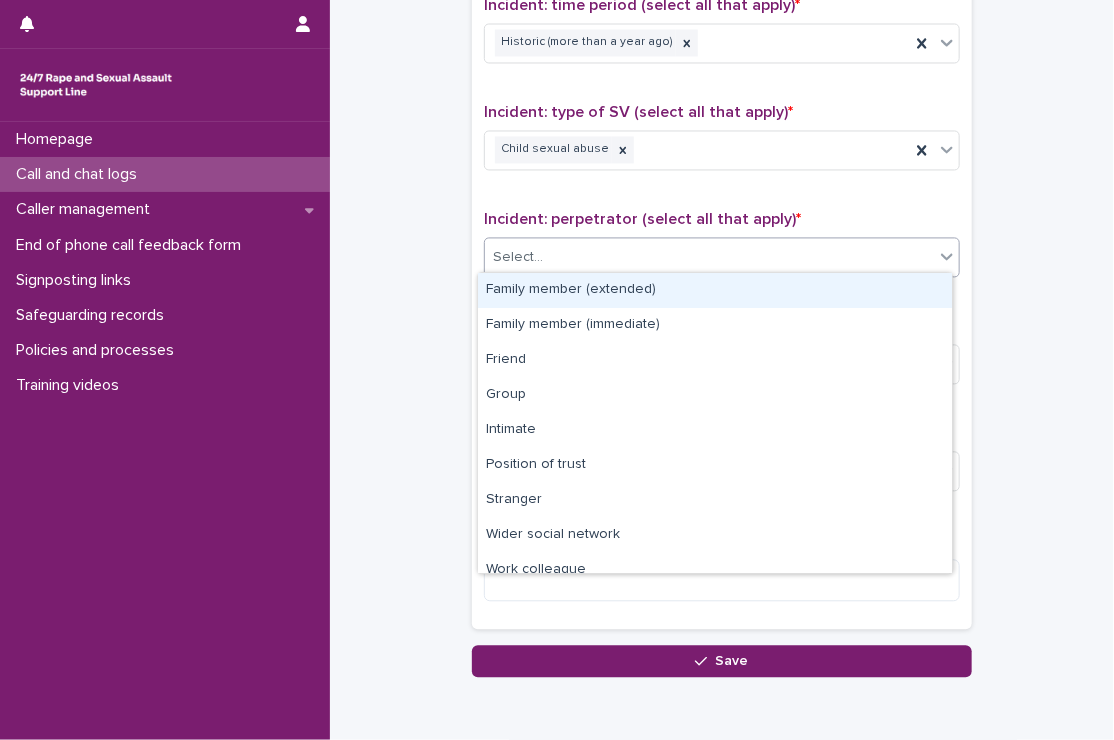 click on "Select..." at bounding box center (709, 258) 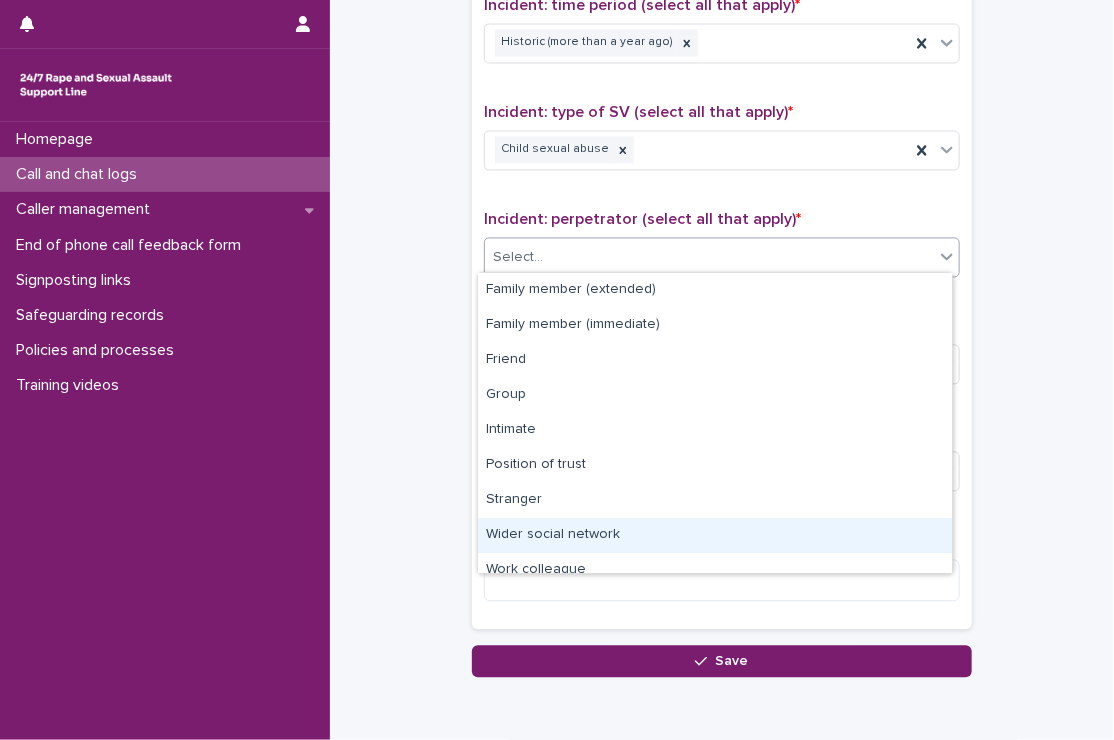 click on "Wider social network" at bounding box center [715, 535] 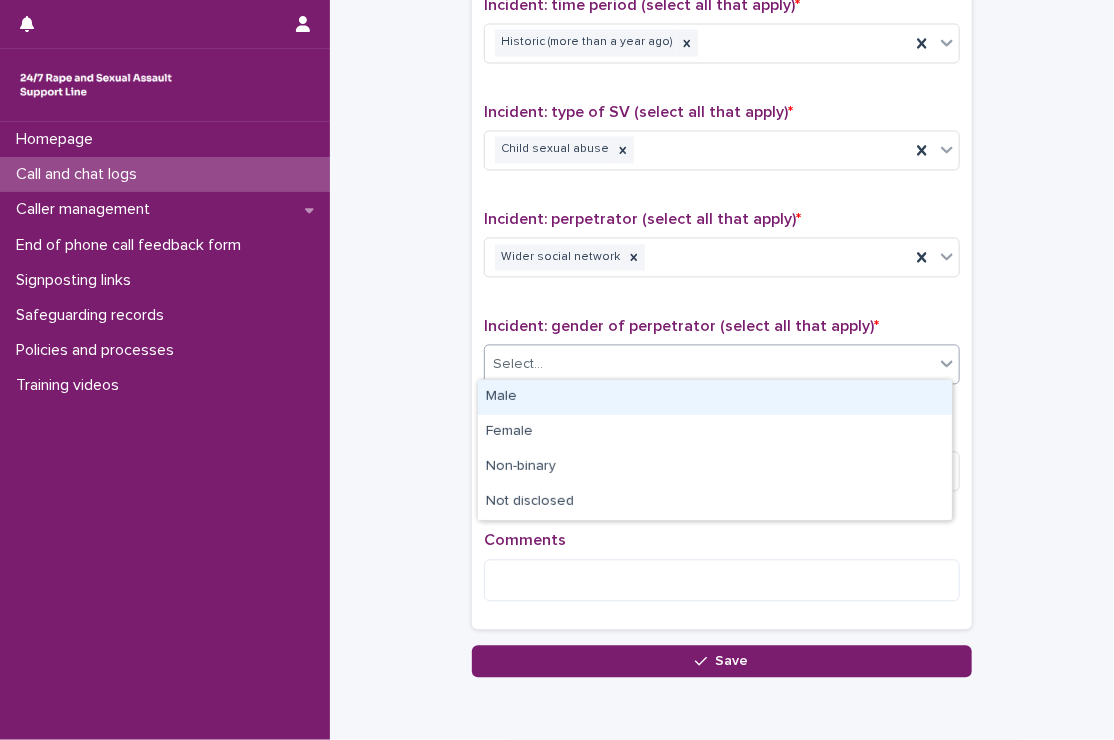click on "Select..." at bounding box center (709, 365) 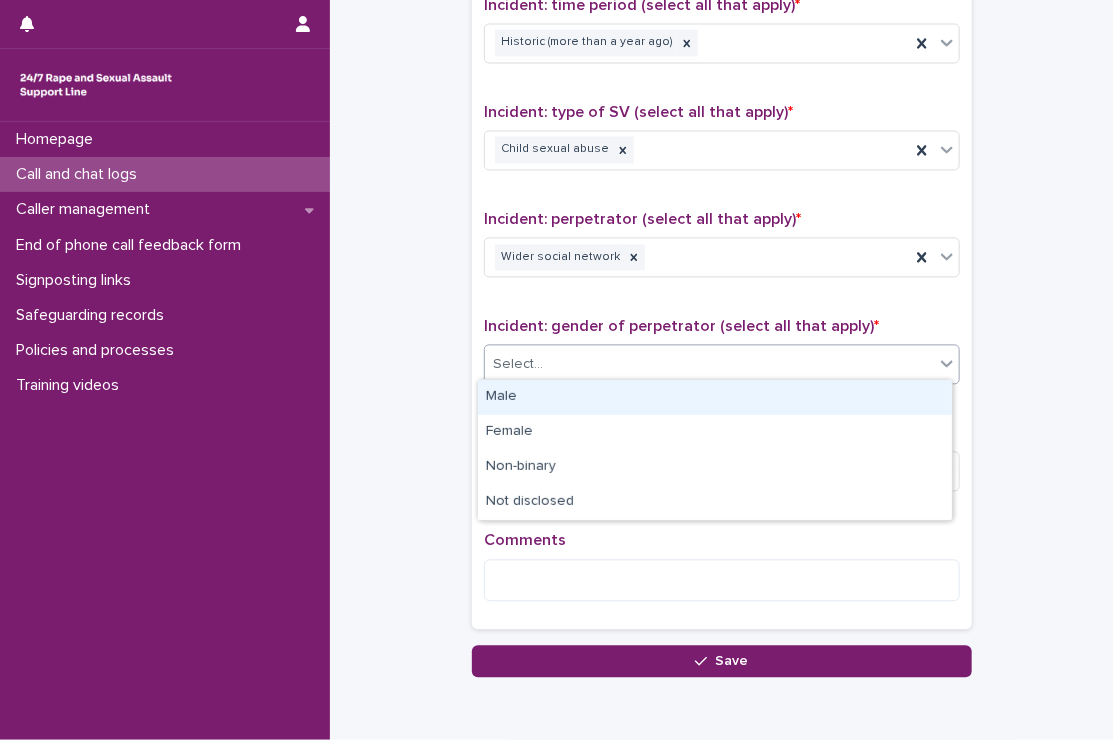 click on "Male" at bounding box center (715, 397) 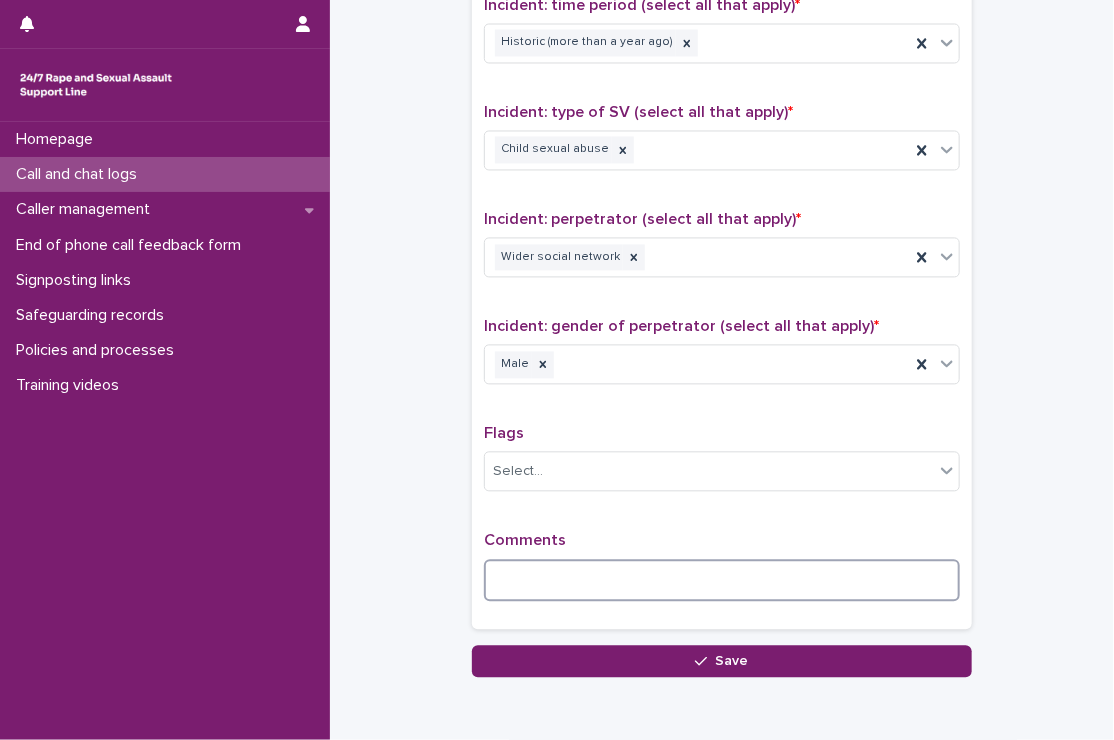 click at bounding box center [722, 581] 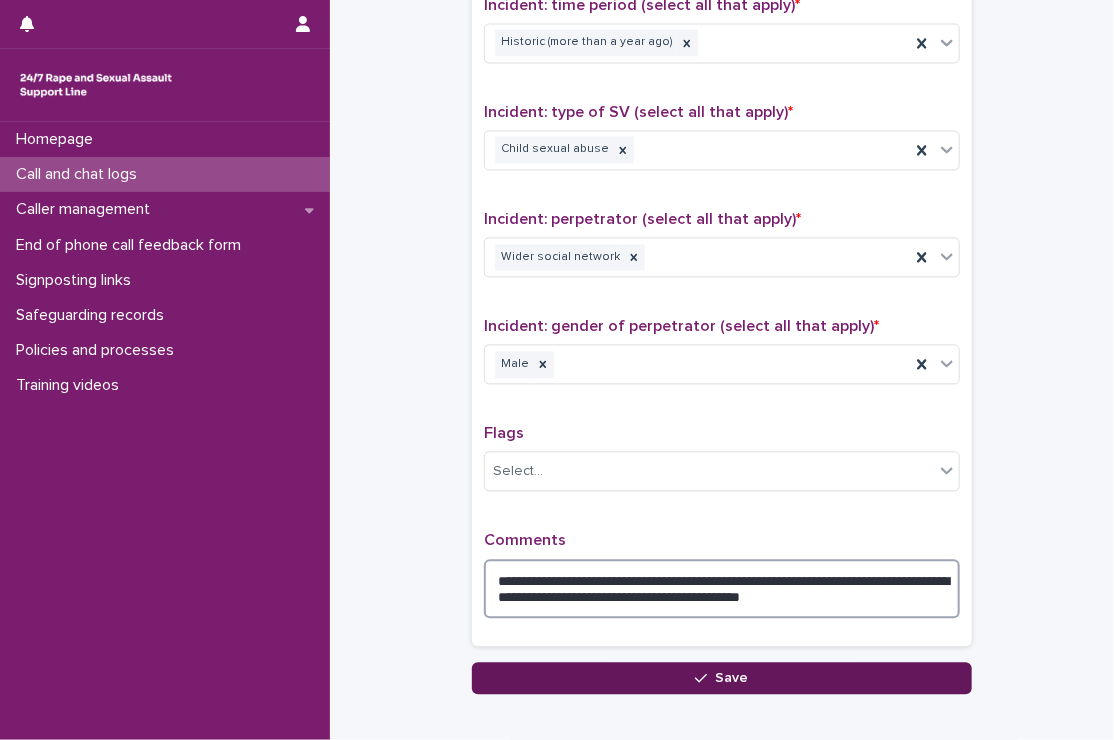 type on "**********" 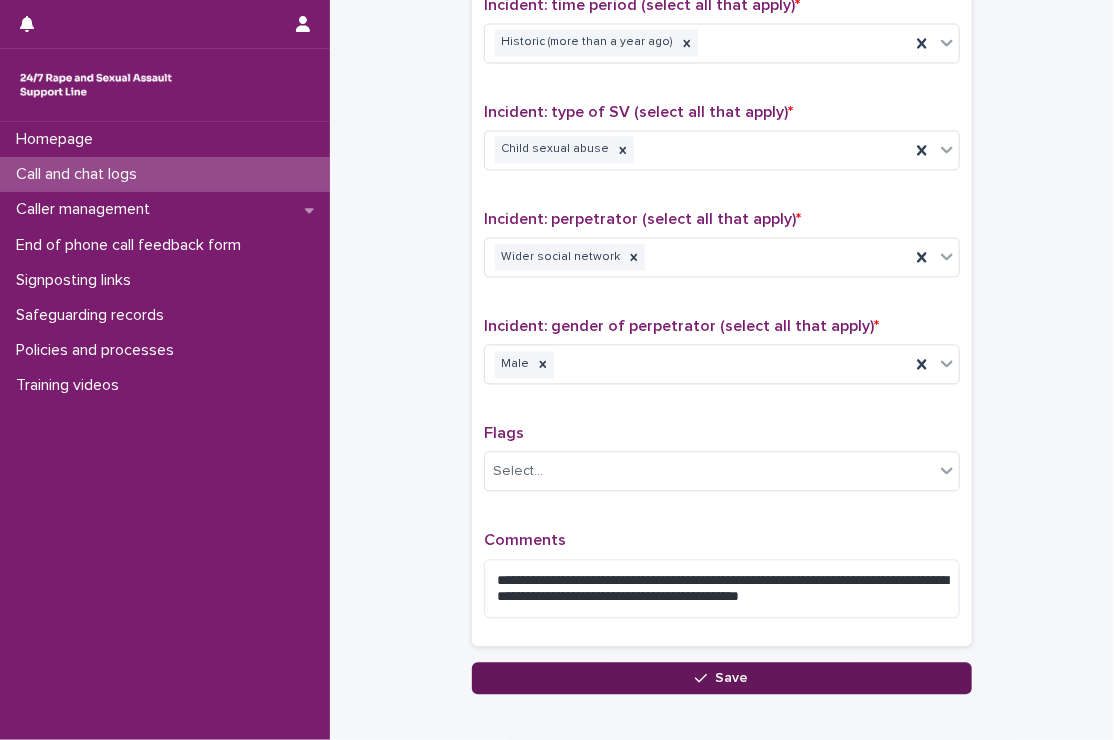 click on "Save" at bounding box center (722, 679) 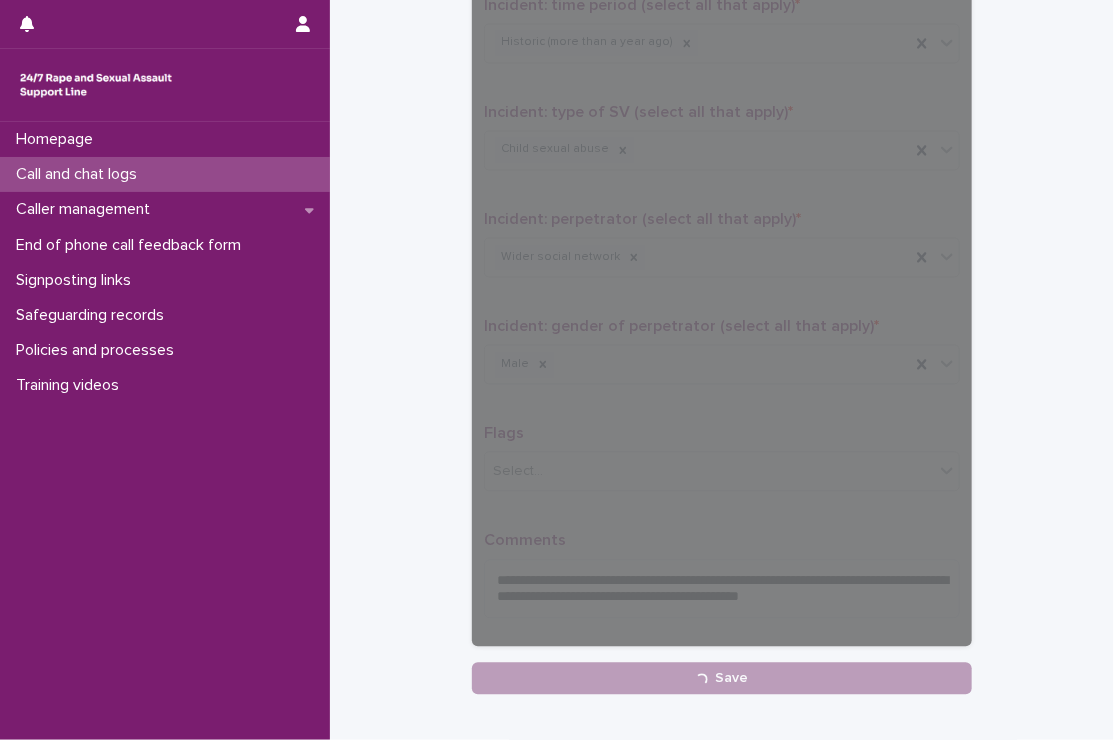 scroll, scrollTop: 284, scrollLeft: 0, axis: vertical 